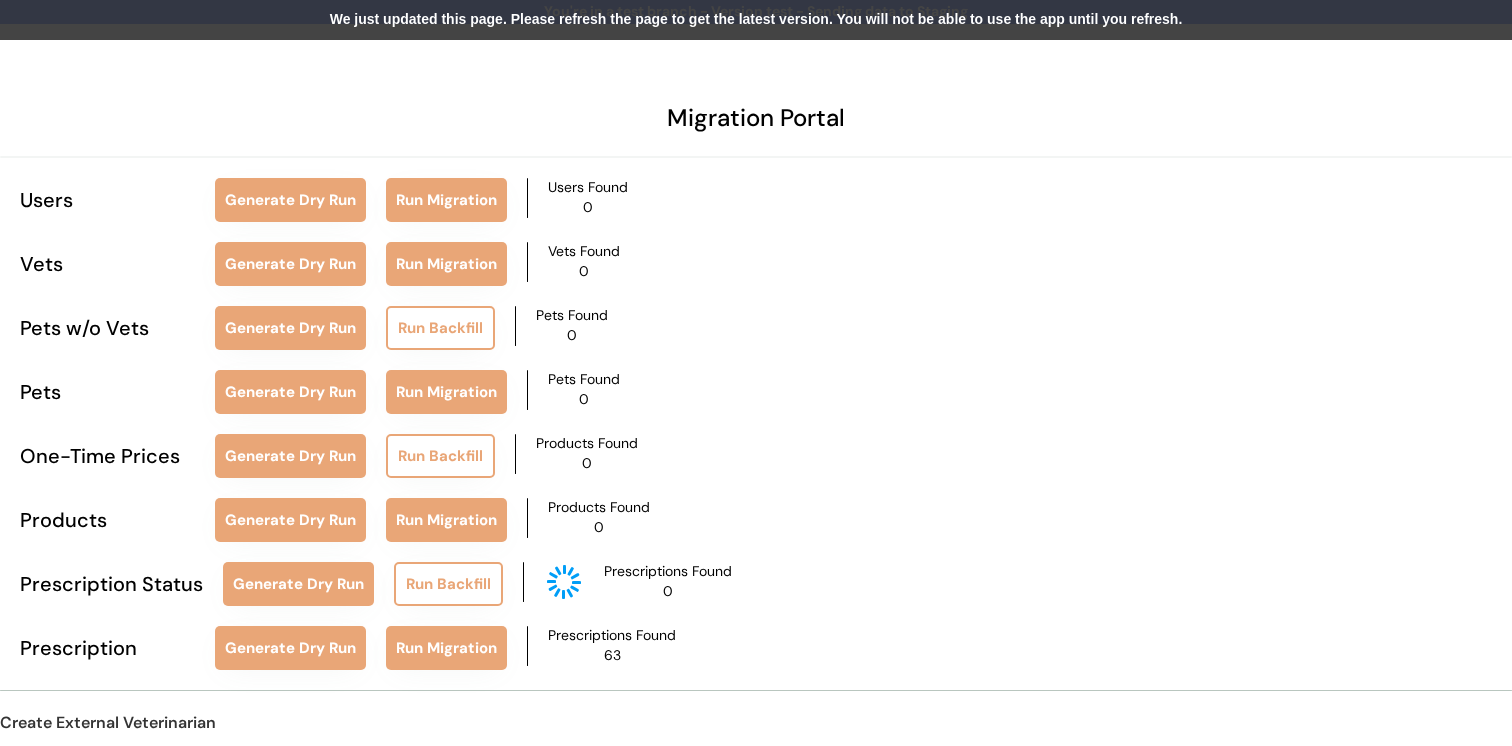 scroll, scrollTop: 79, scrollLeft: 0, axis: vertical 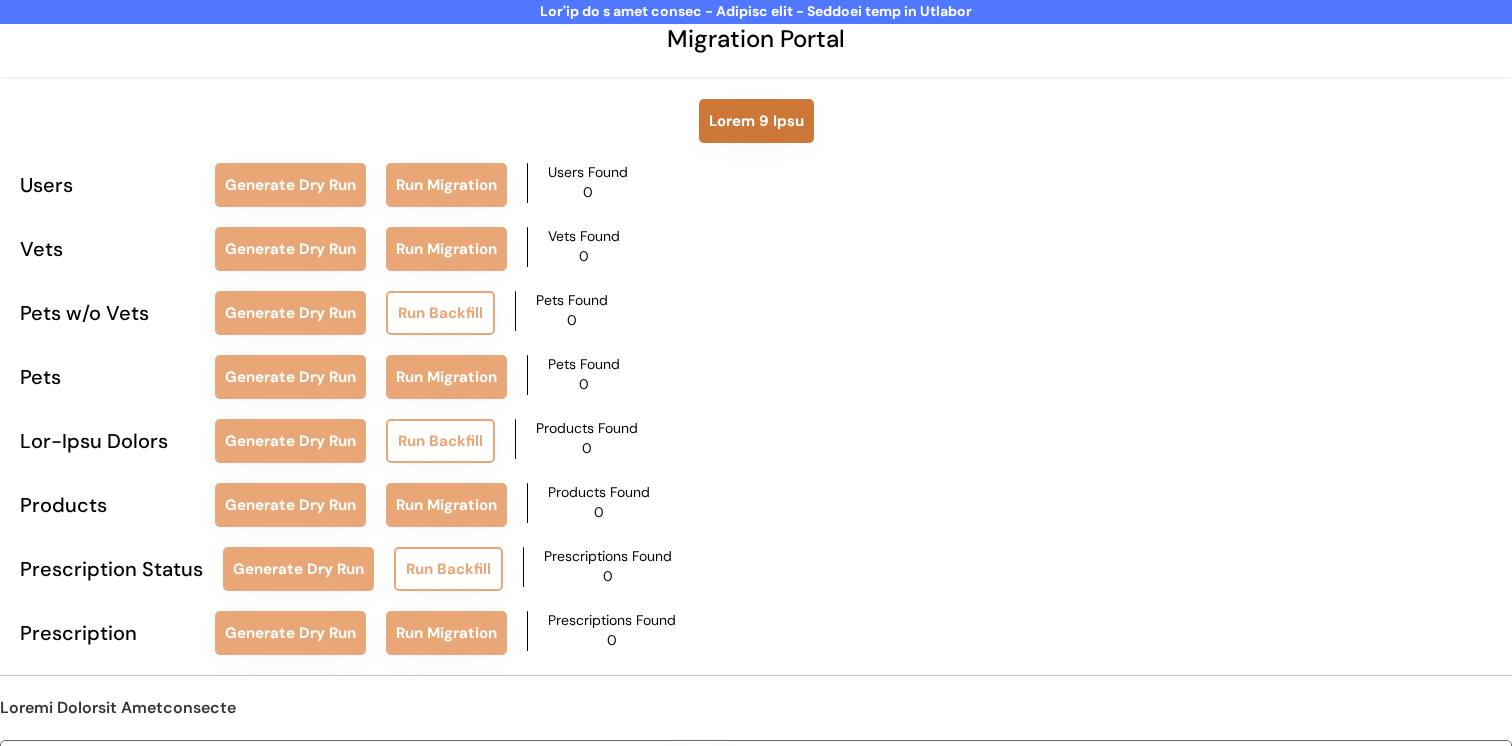 click on "Lorem 9 Ipsu" at bounding box center (756, 121) 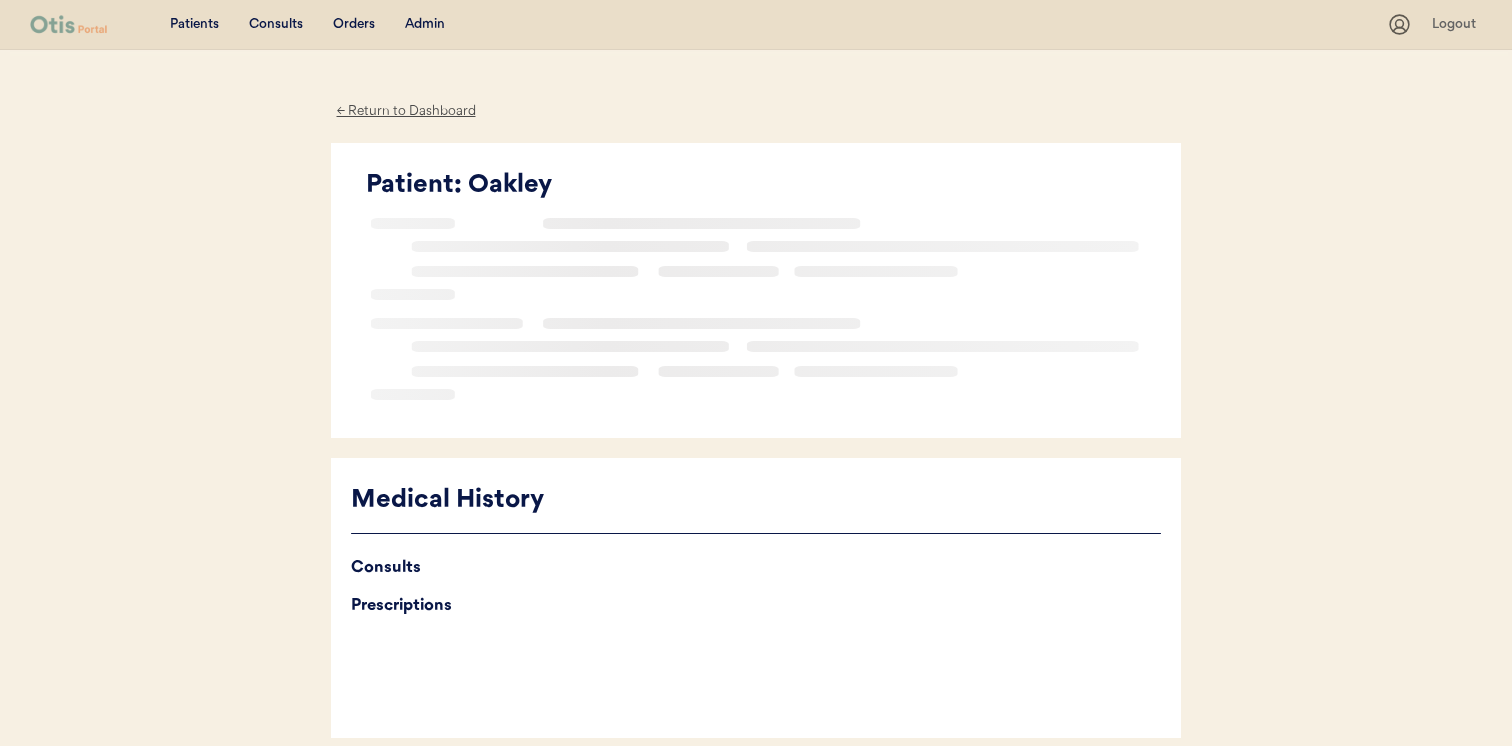 scroll, scrollTop: 0, scrollLeft: 0, axis: both 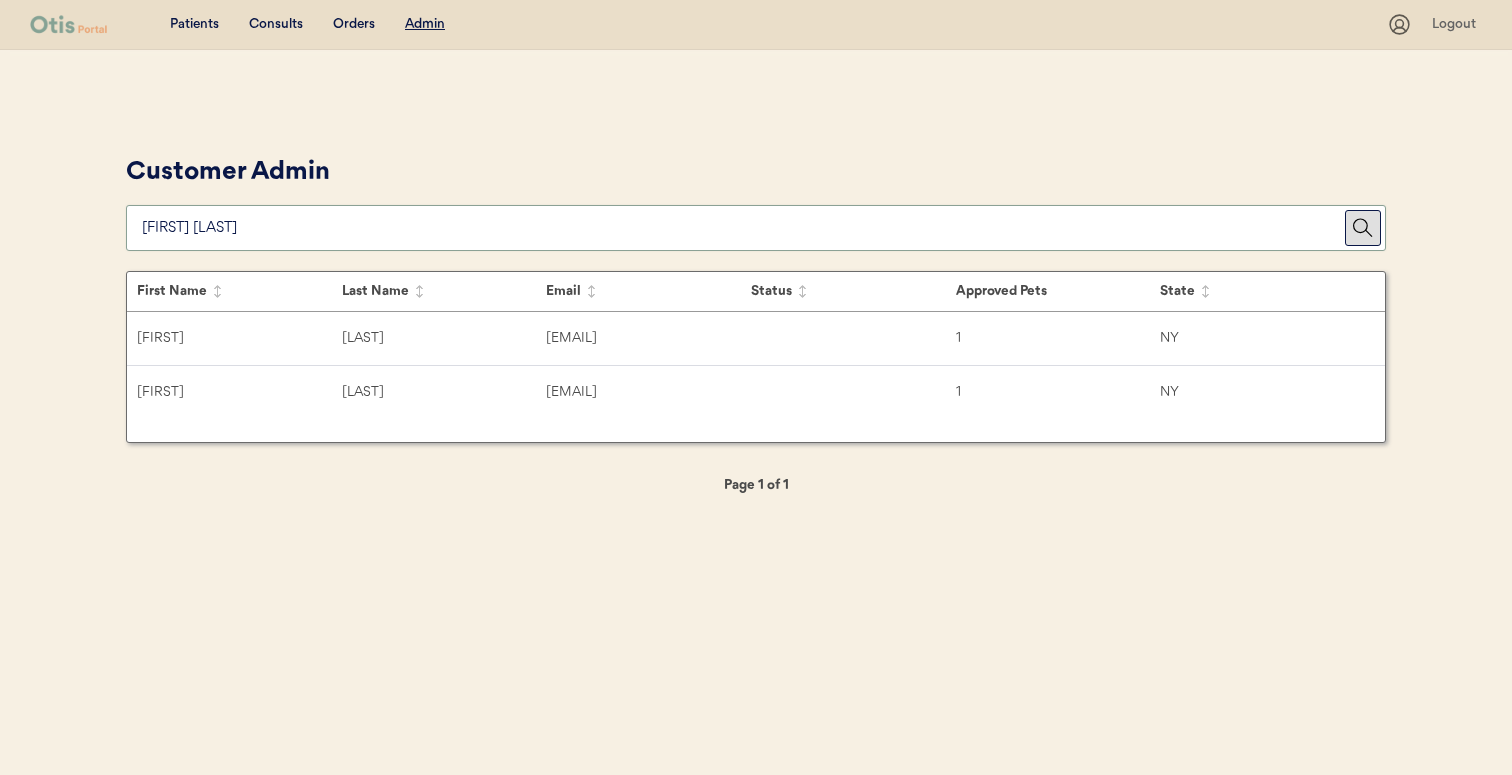 click at bounding box center [743, 228] 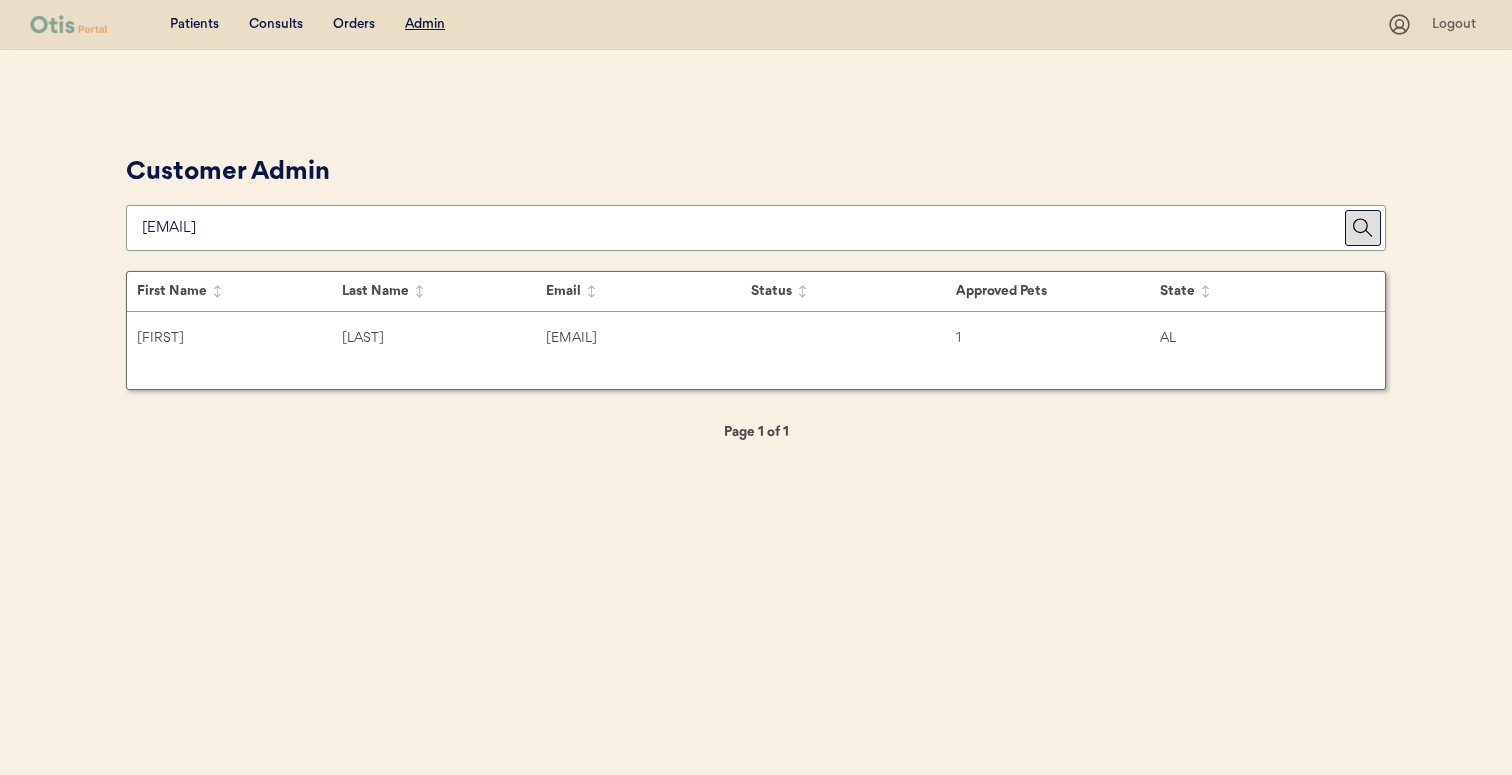 click on "[FIRST] [LAST] [EMAIL] [NUMBER] [STATE]" at bounding box center [756, 338] 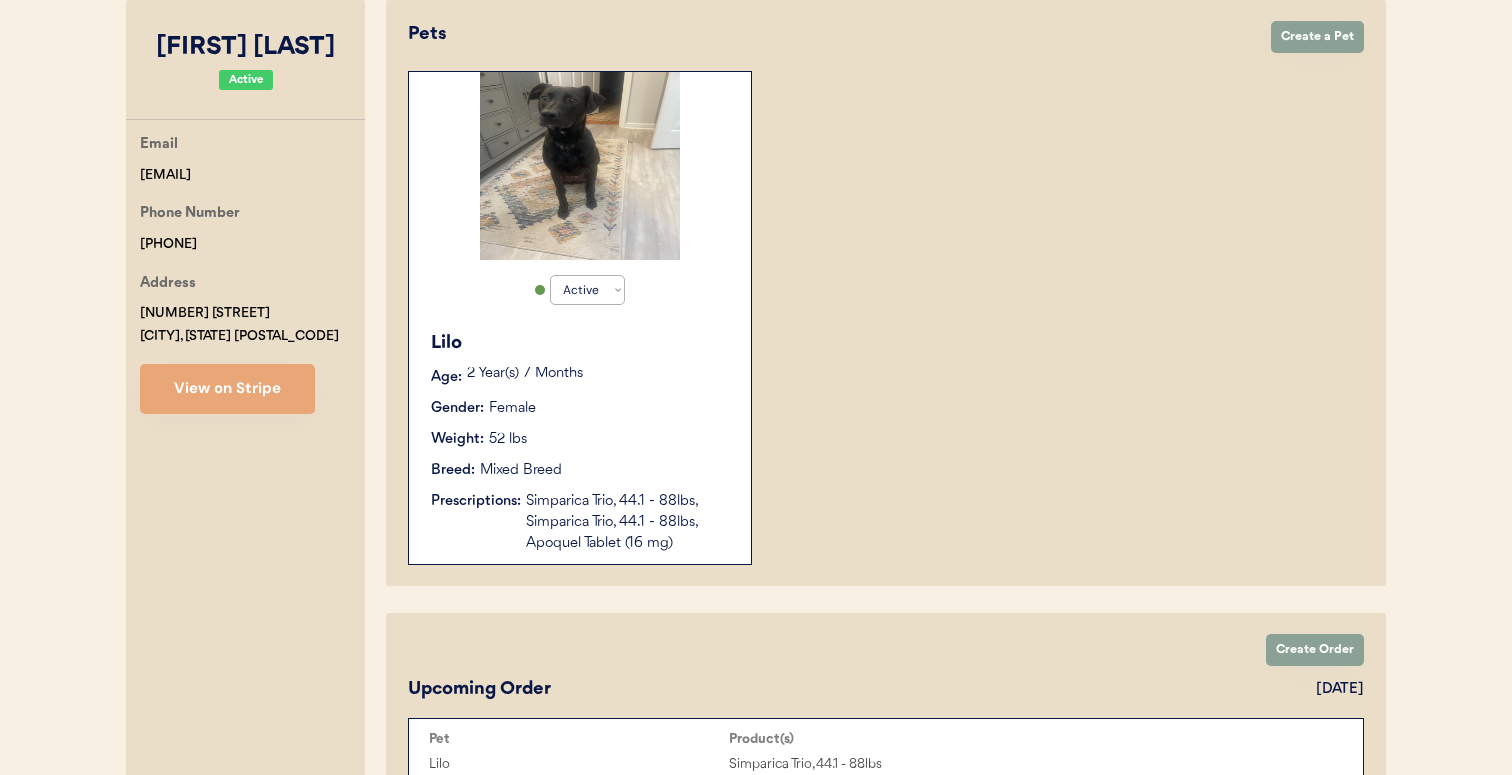scroll, scrollTop: 0, scrollLeft: 0, axis: both 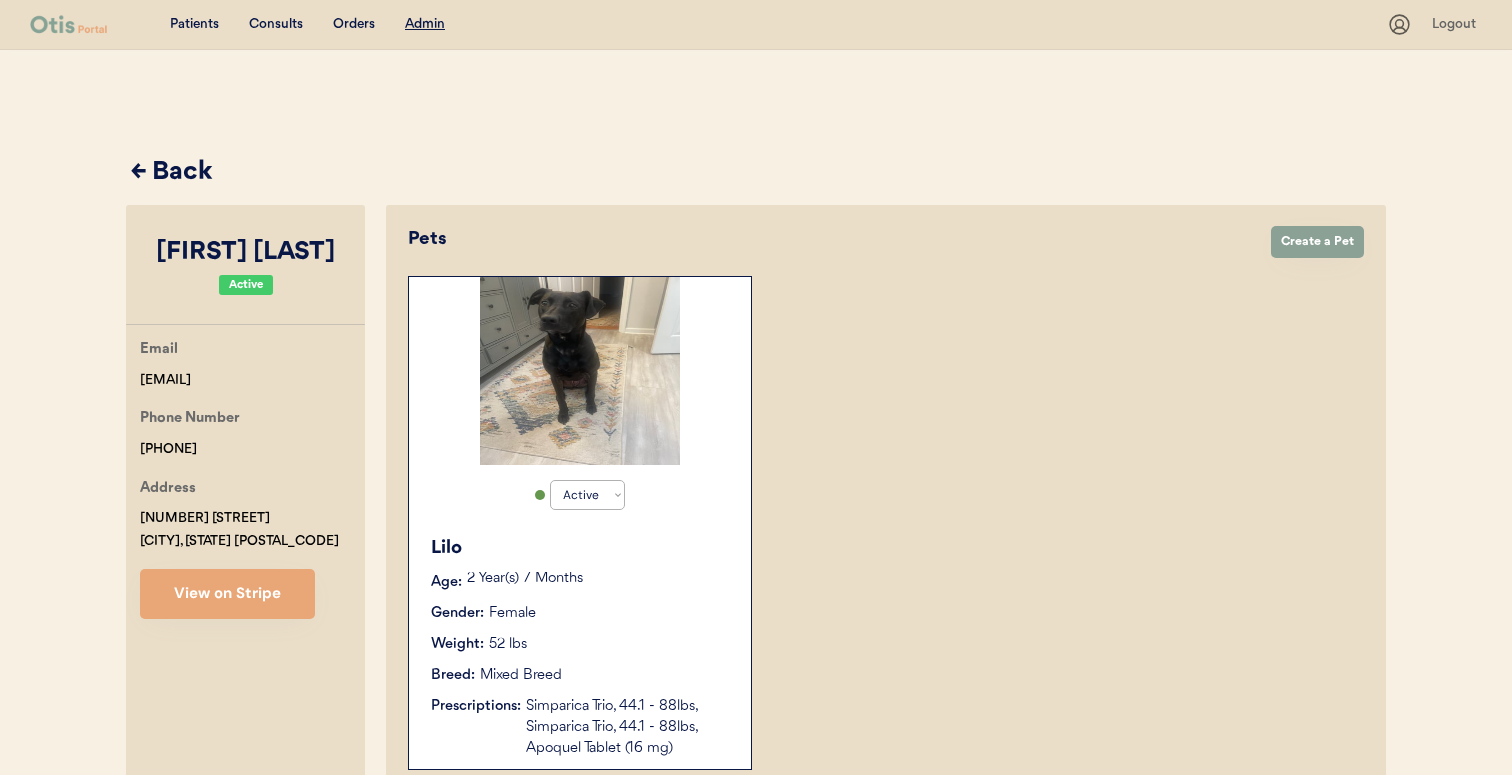 click on "← Back" at bounding box center (758, 173) 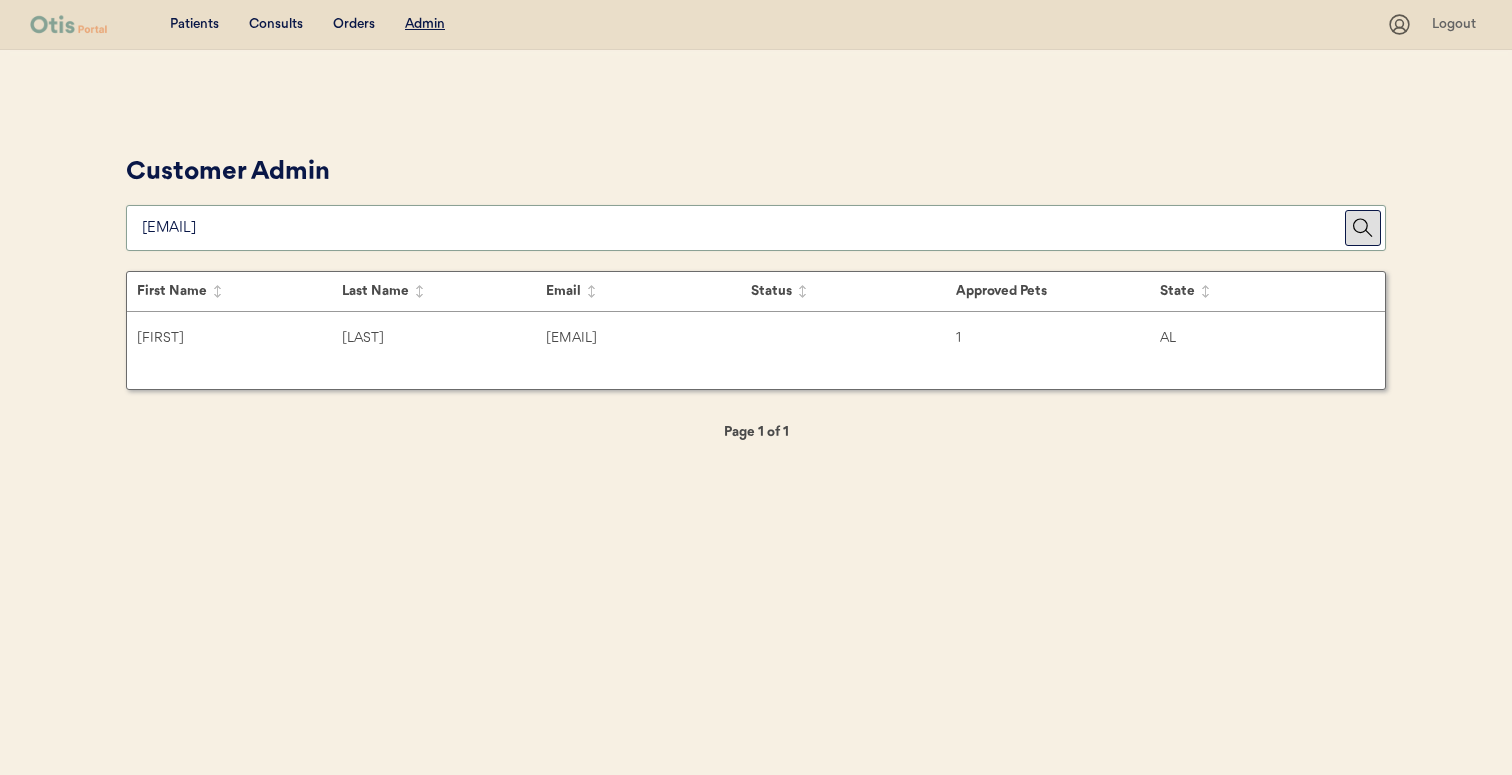 click at bounding box center (743, 228) 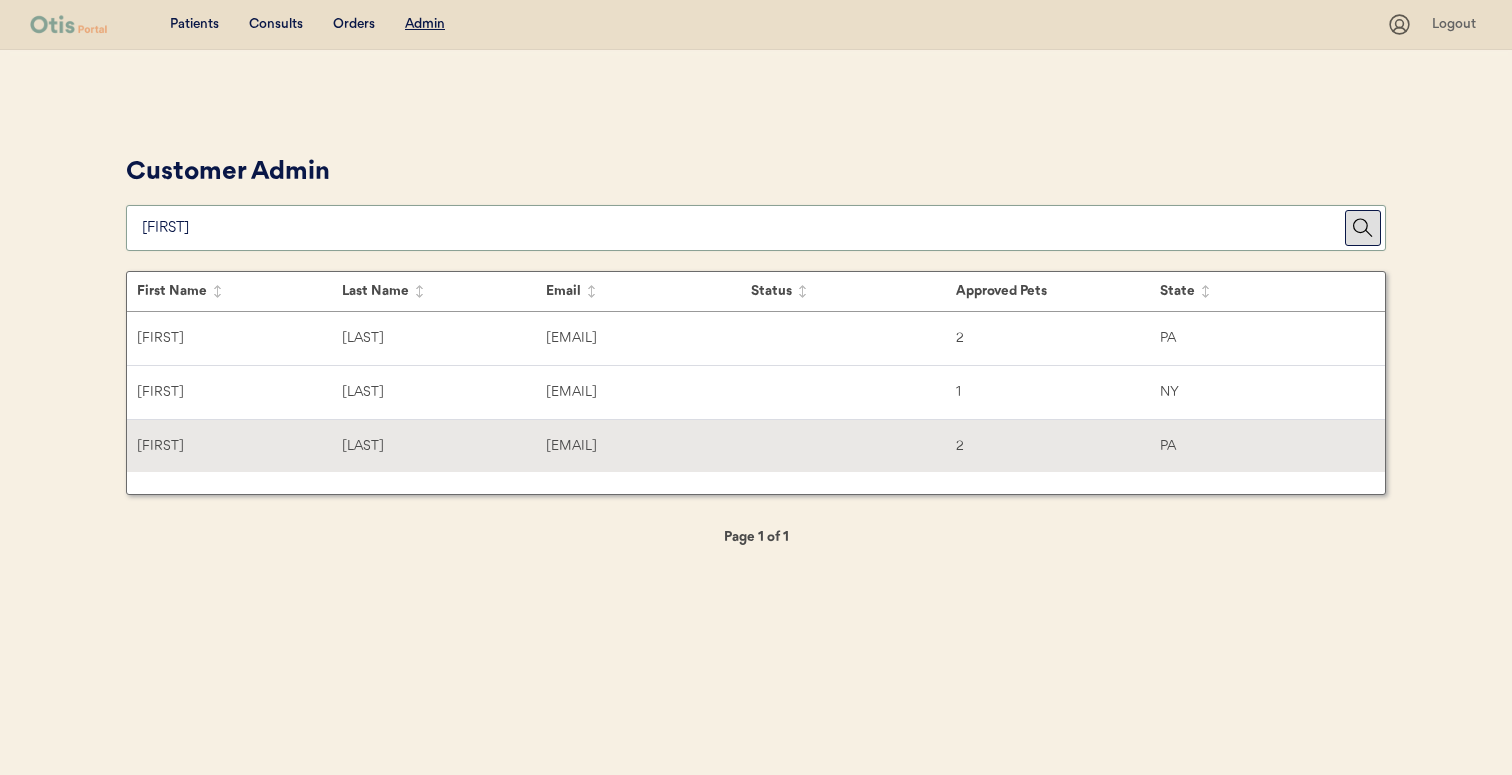 click on "[EMAIL]" at bounding box center (648, 446) 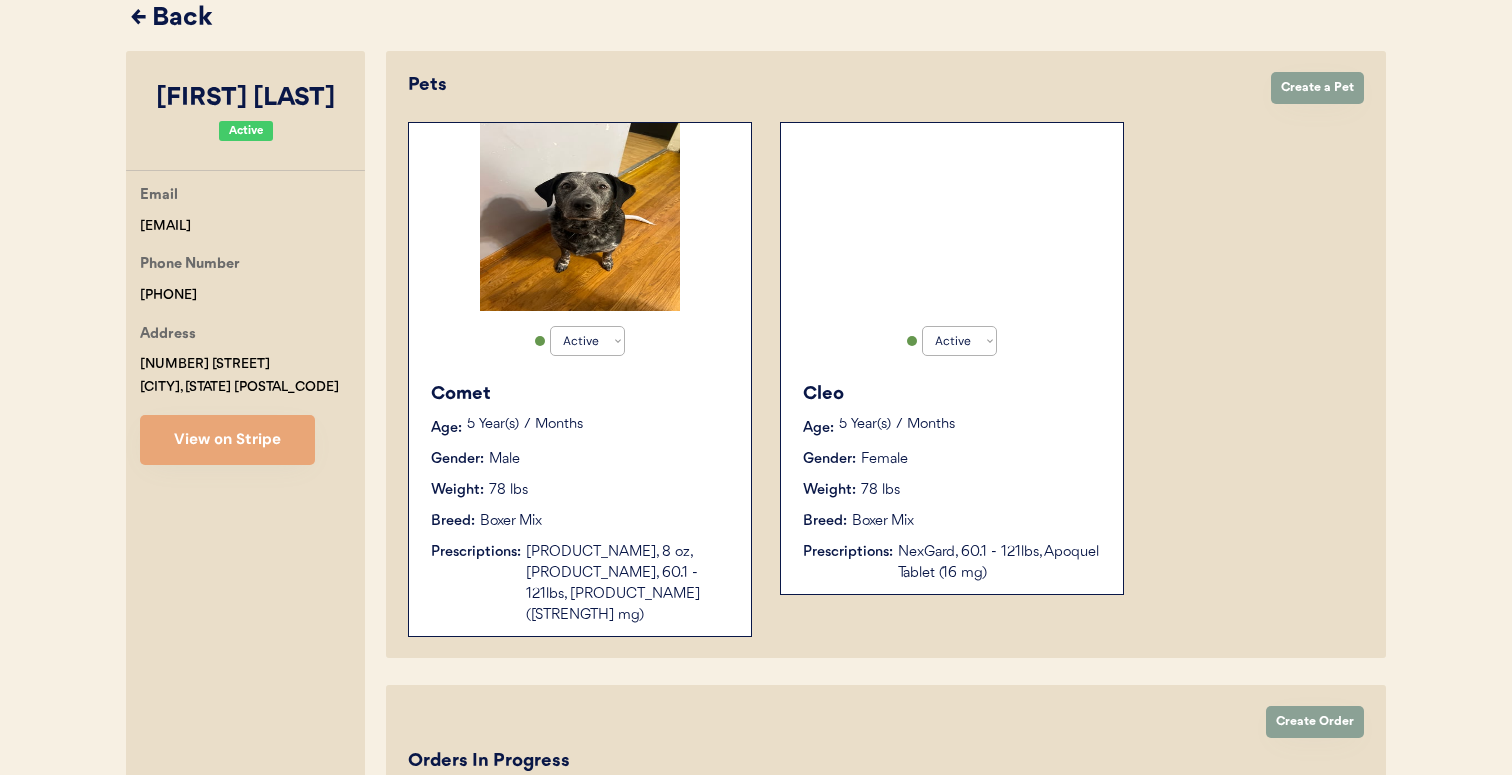 scroll, scrollTop: 155, scrollLeft: 0, axis: vertical 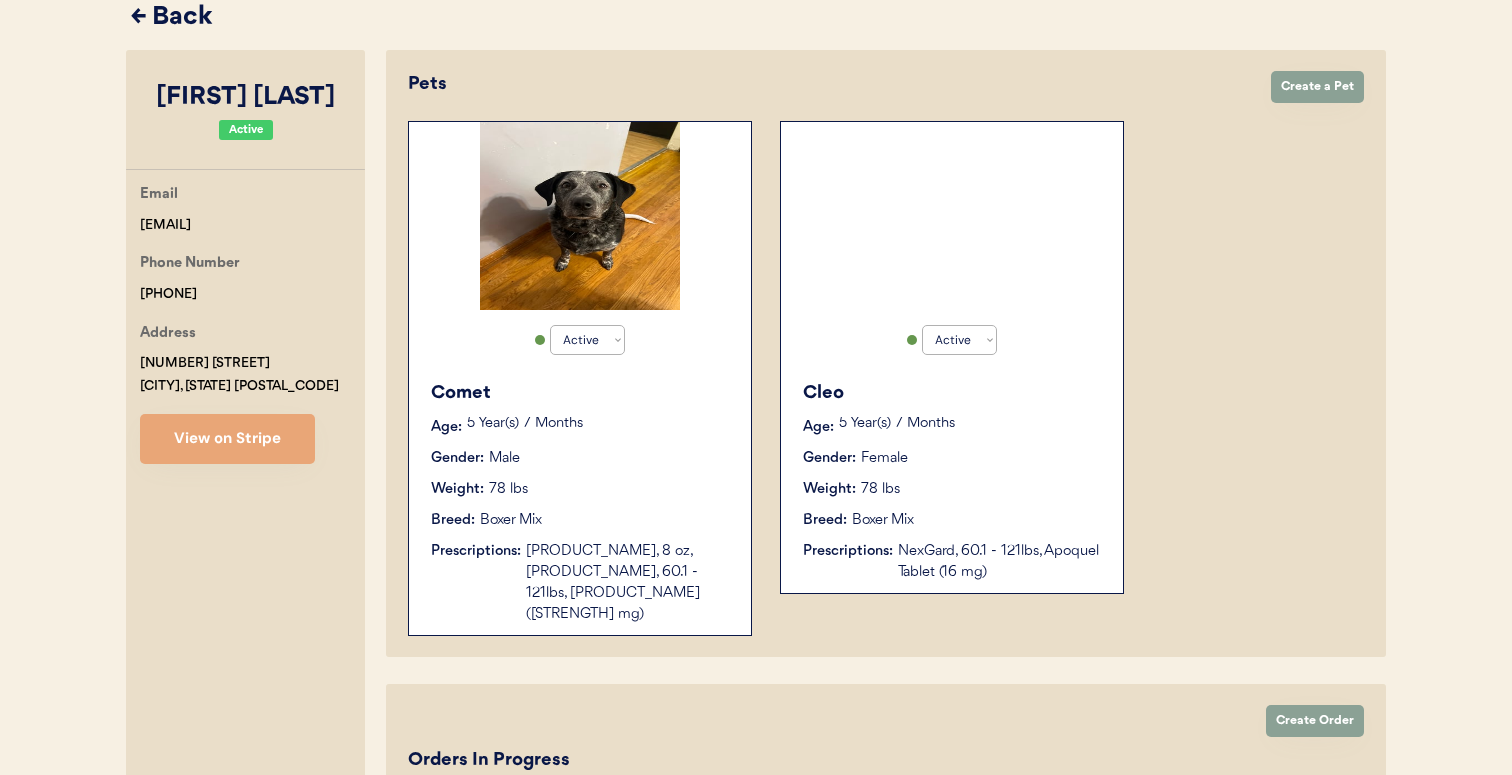 click on "← Back" at bounding box center [758, 18] 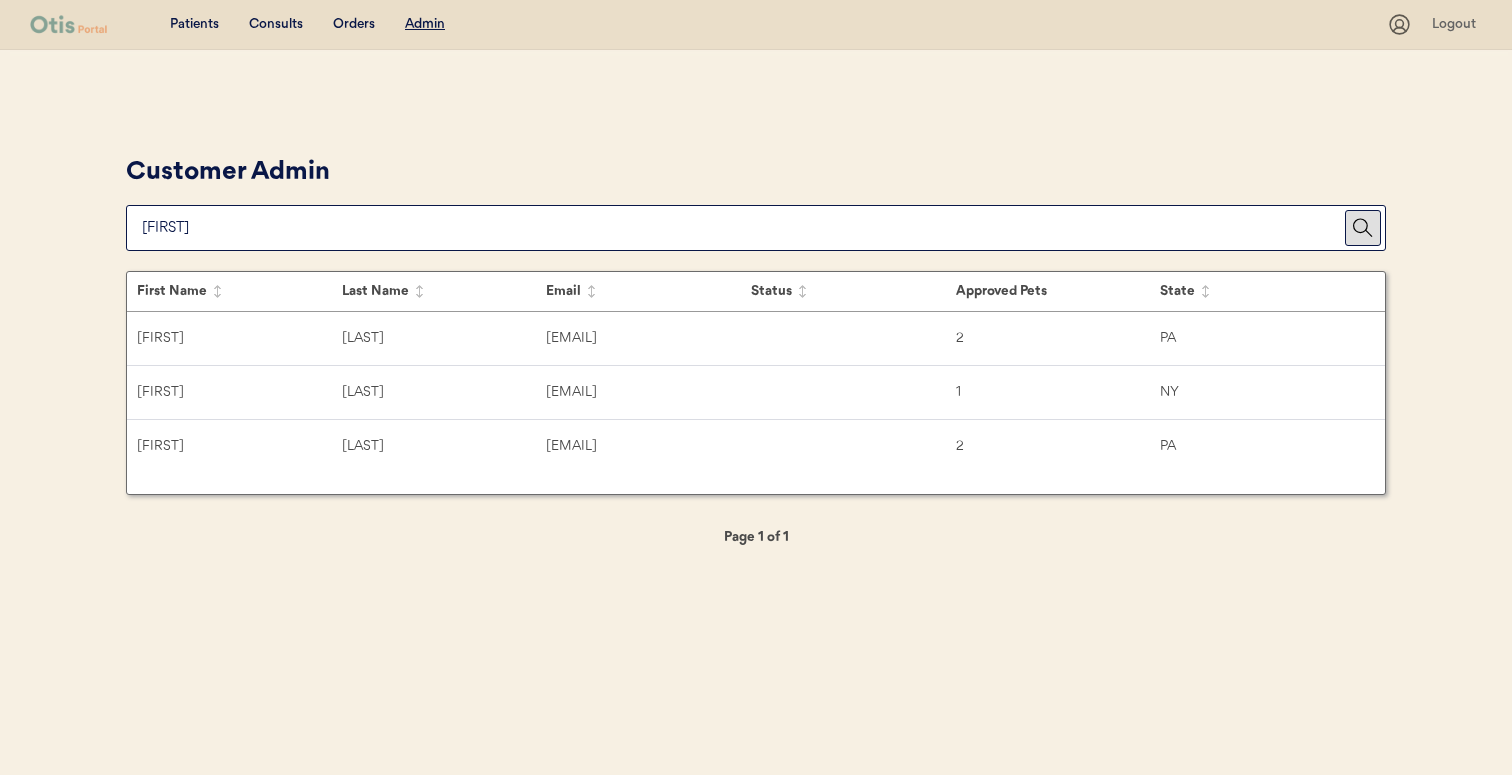 scroll, scrollTop: 0, scrollLeft: 0, axis: both 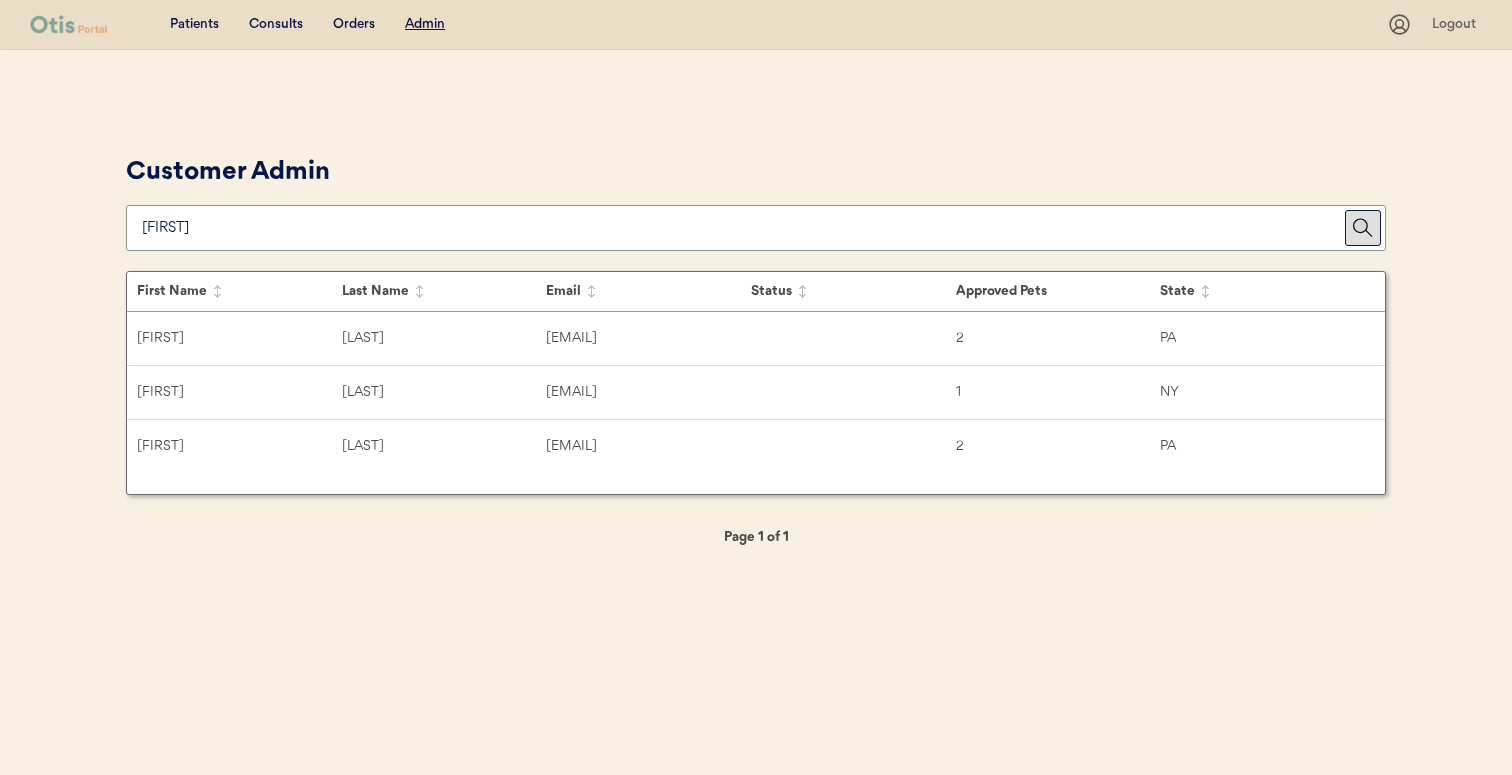 paste on "lbridger@aol.com" 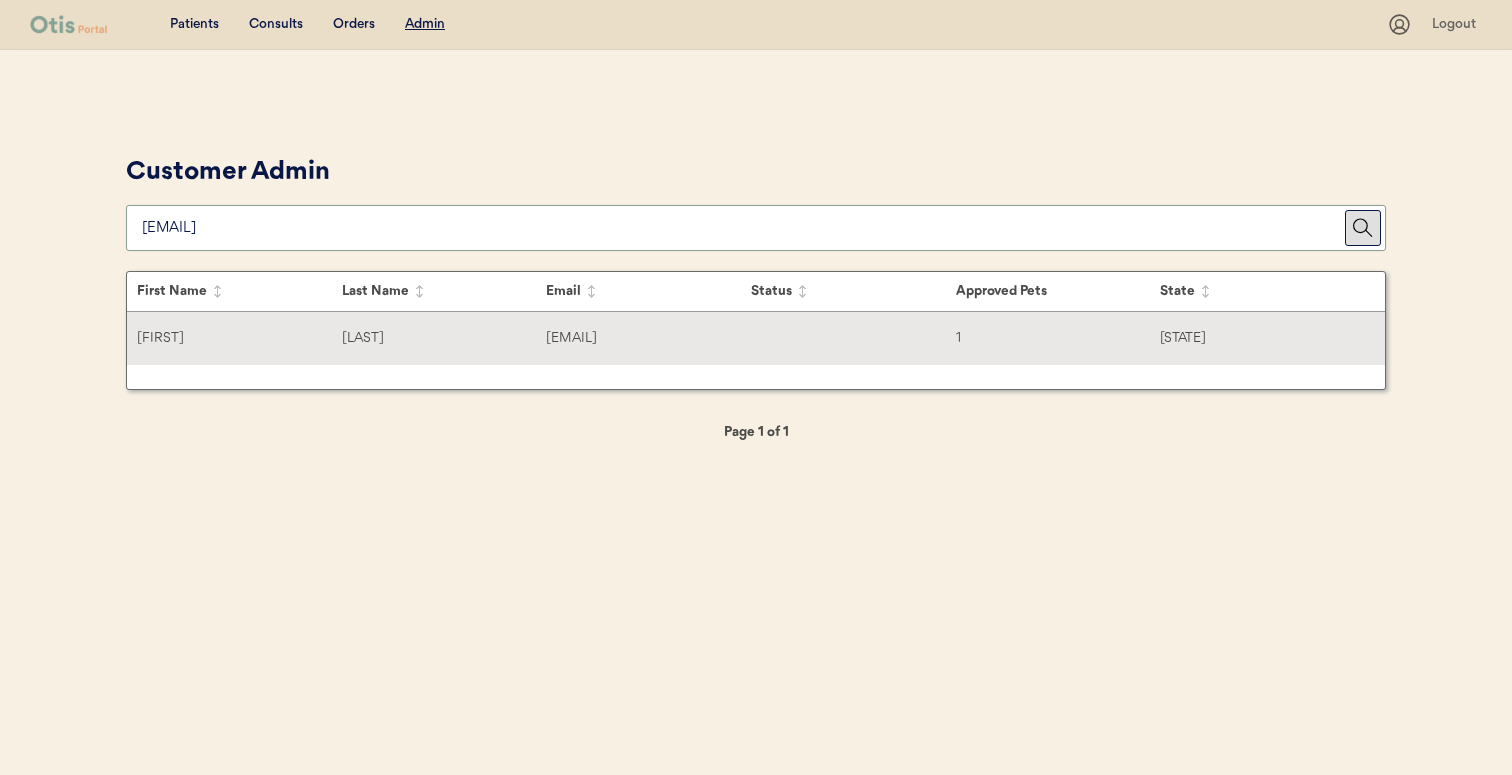 click on "Bridger" at bounding box center (444, 338) 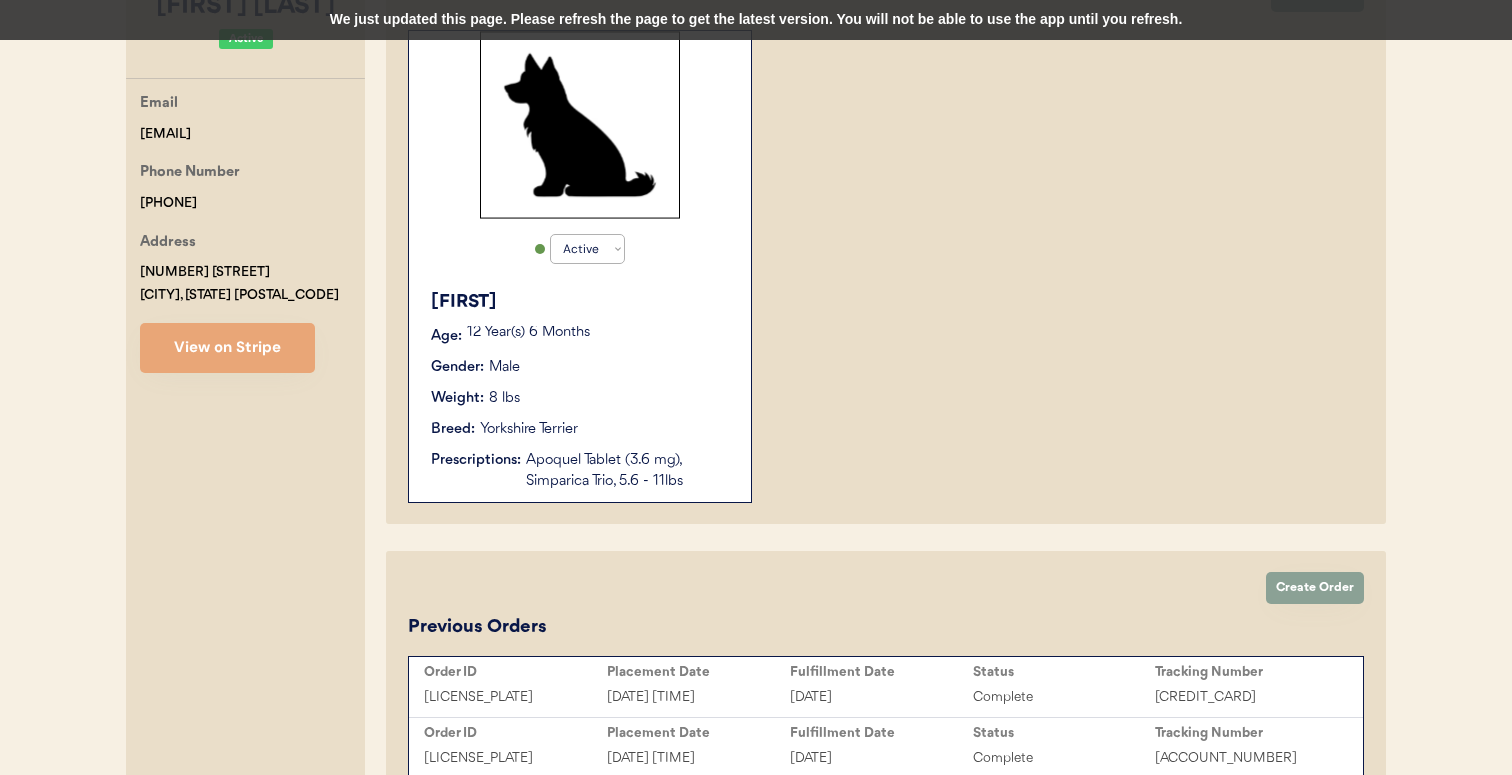 scroll, scrollTop: 0, scrollLeft: 0, axis: both 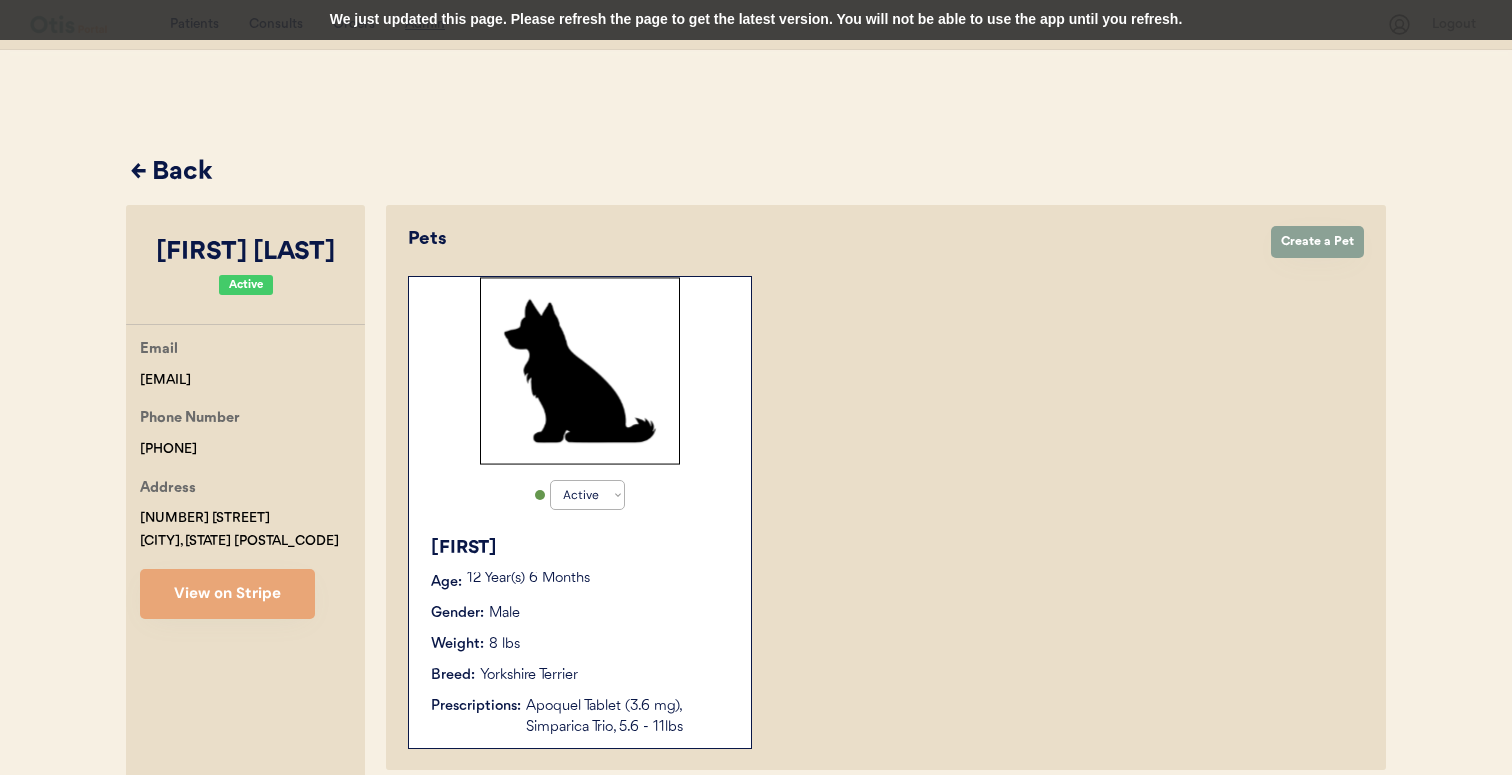 click on "← Back" at bounding box center (758, 173) 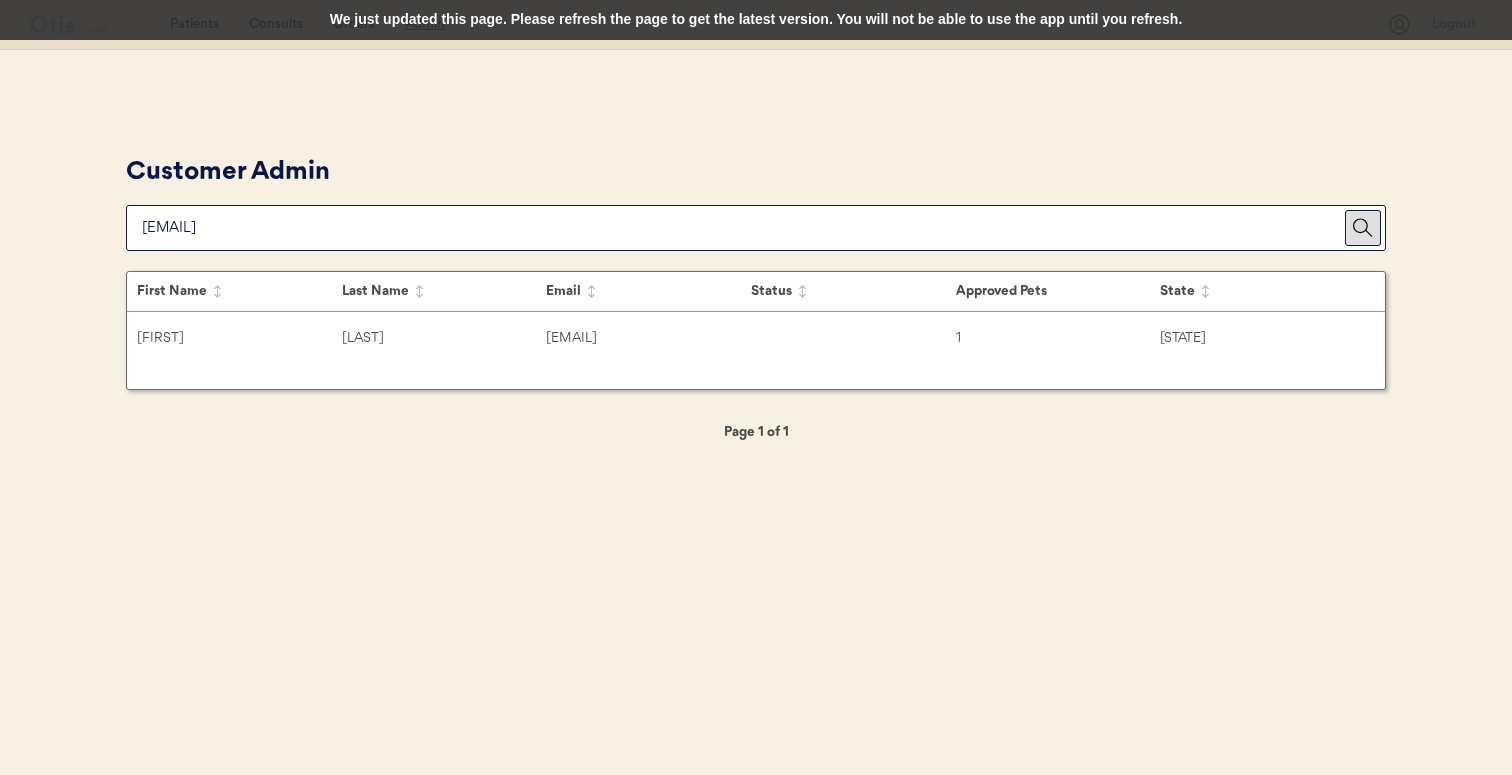 click at bounding box center (743, 228) 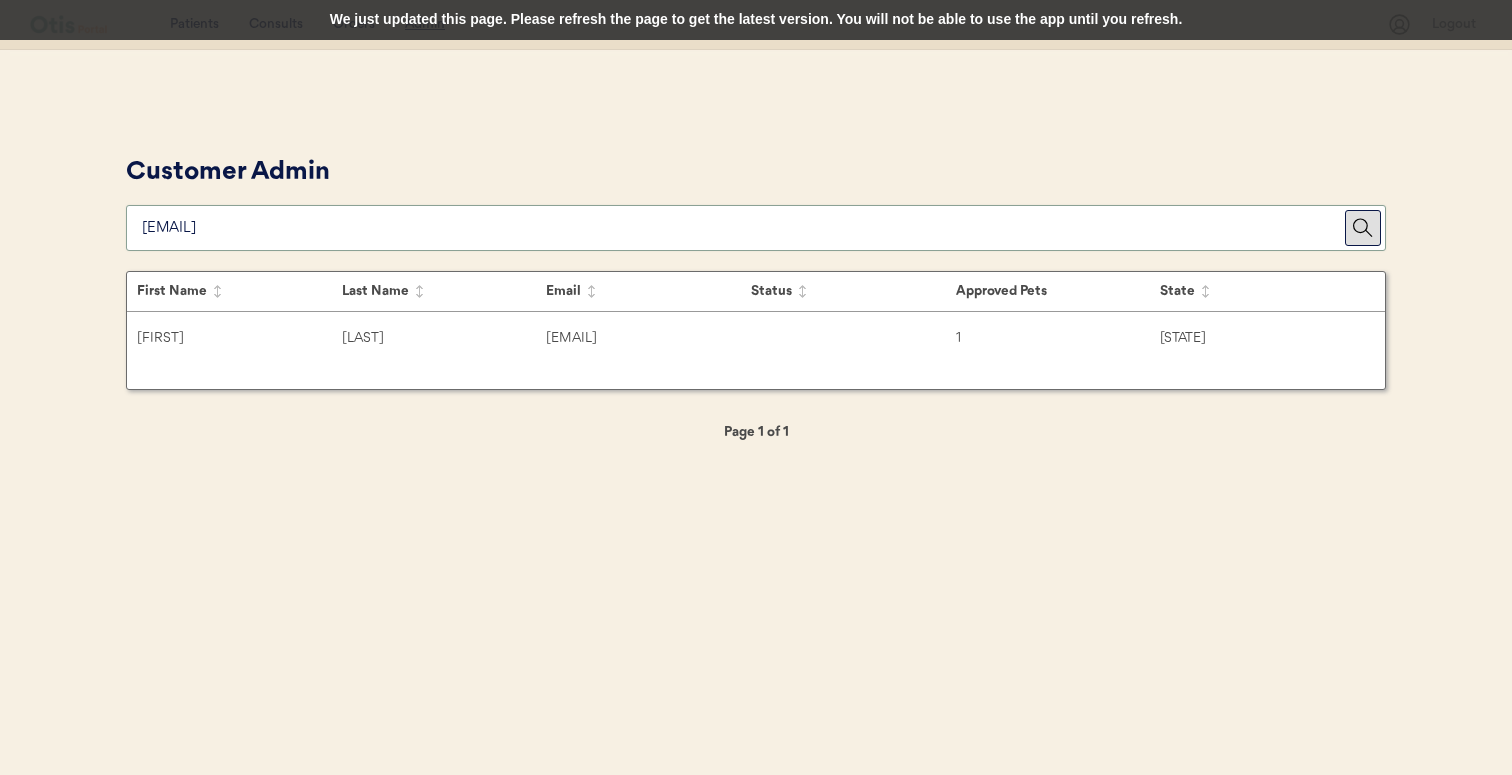 paste on "amanda.abbott5@outlook.com" 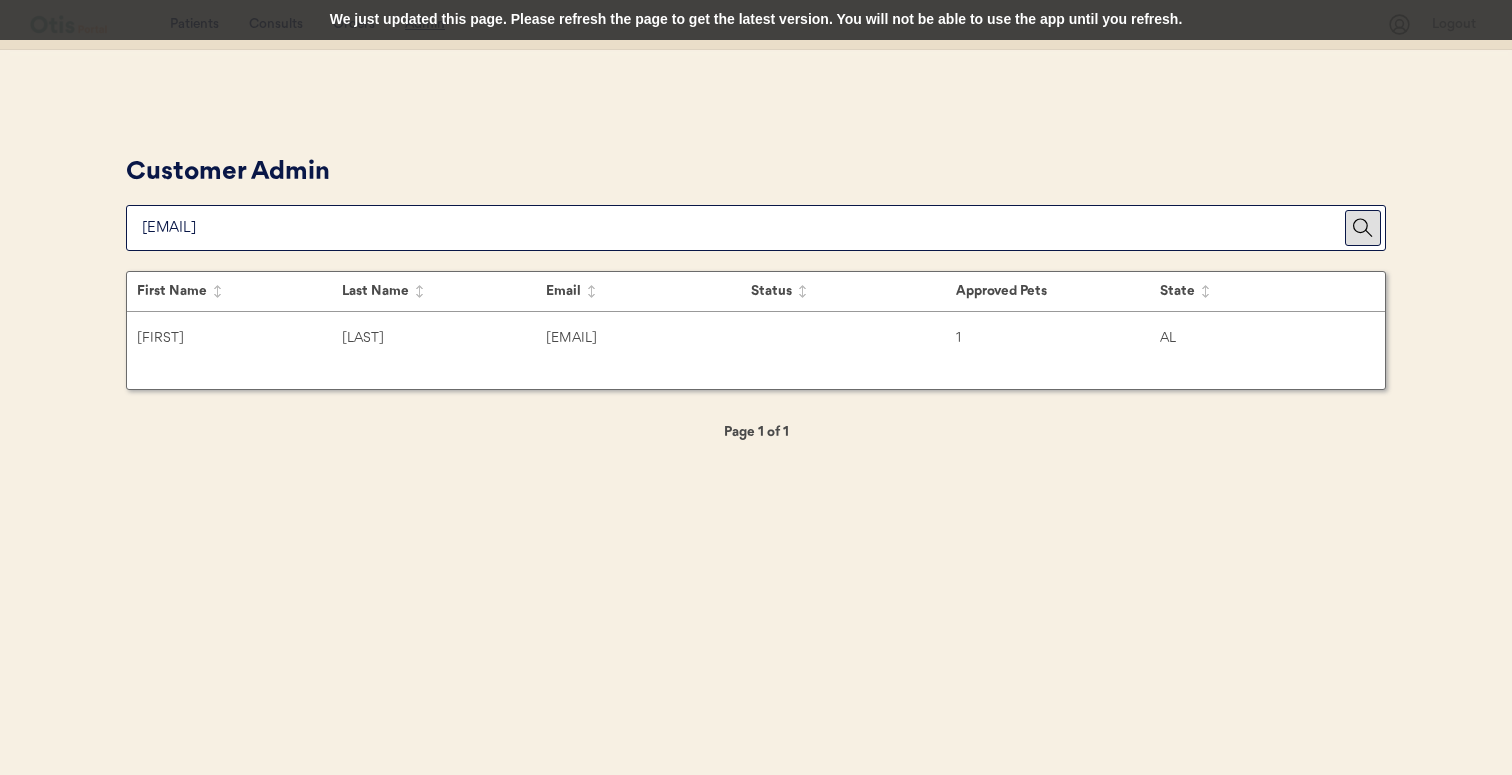 click at bounding box center (743, 228) 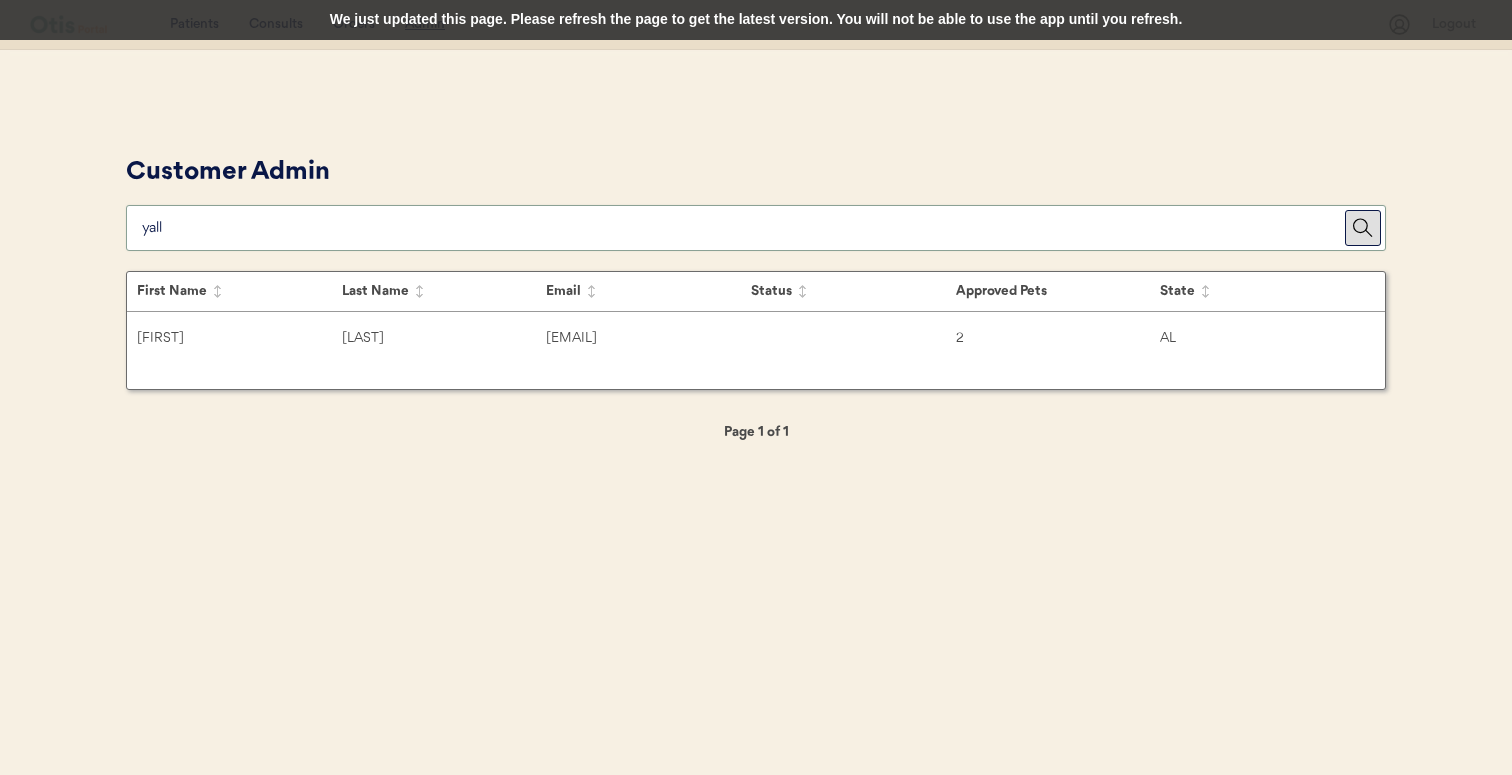 type on "yall" 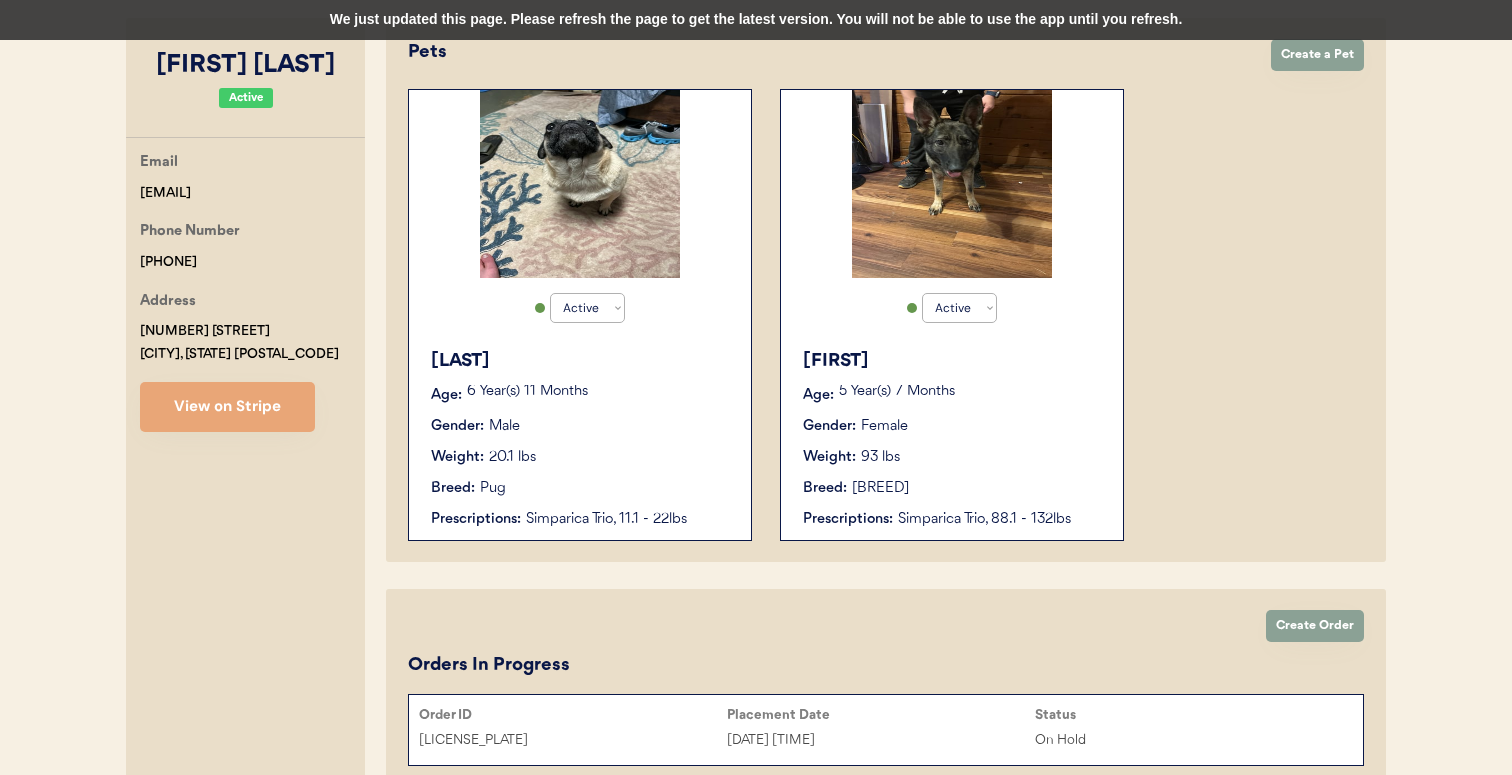 scroll, scrollTop: 291, scrollLeft: 0, axis: vertical 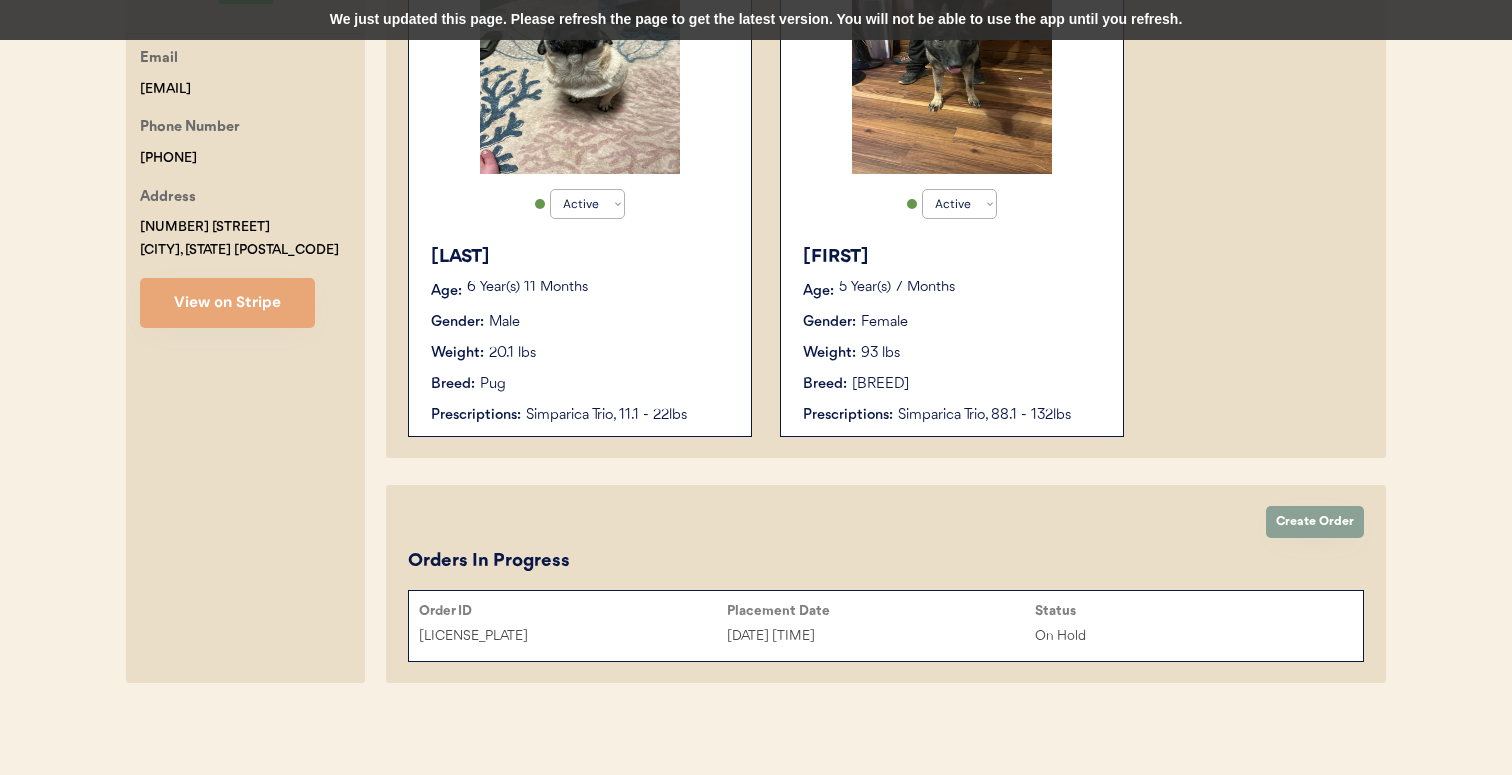 click on "CT9Q57" at bounding box center [573, 636] 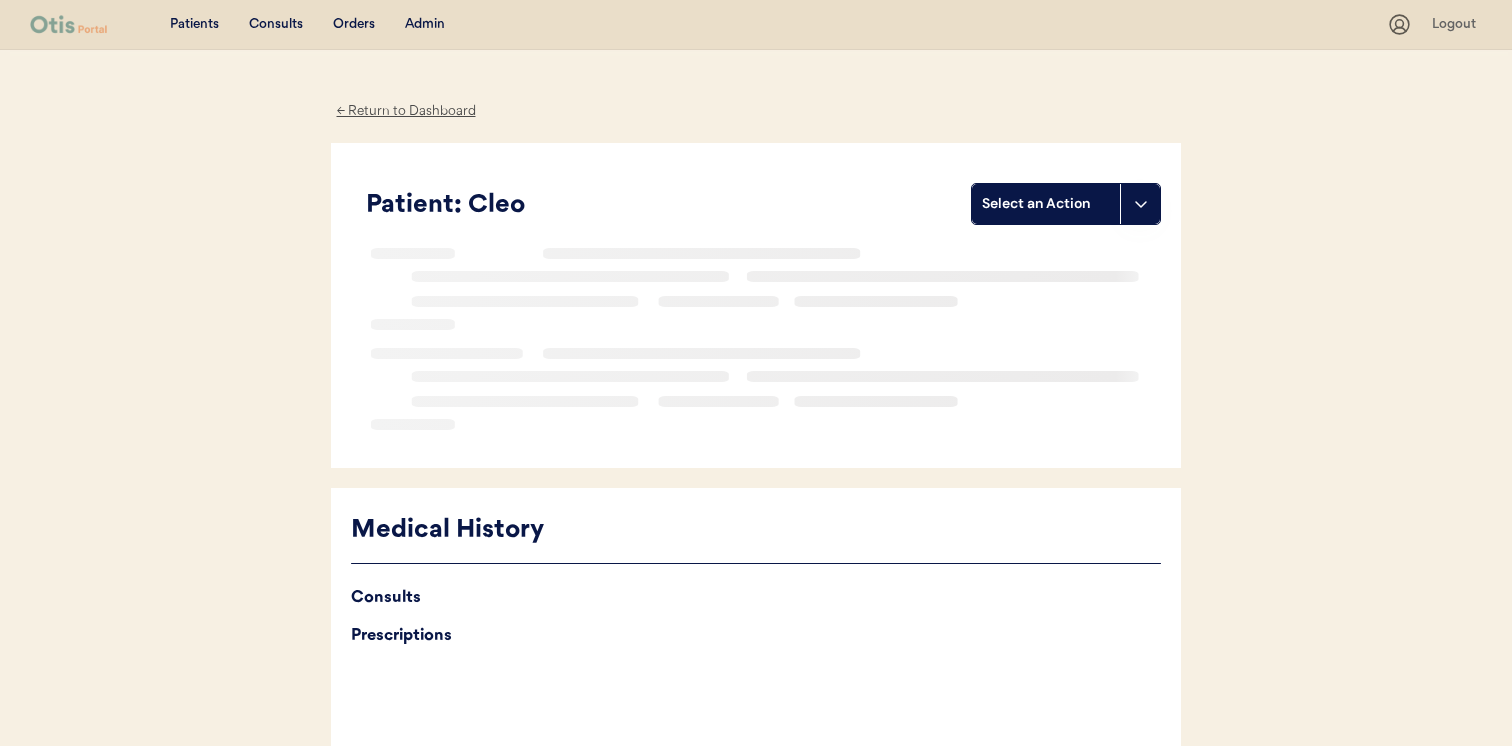 scroll, scrollTop: 0, scrollLeft: 0, axis: both 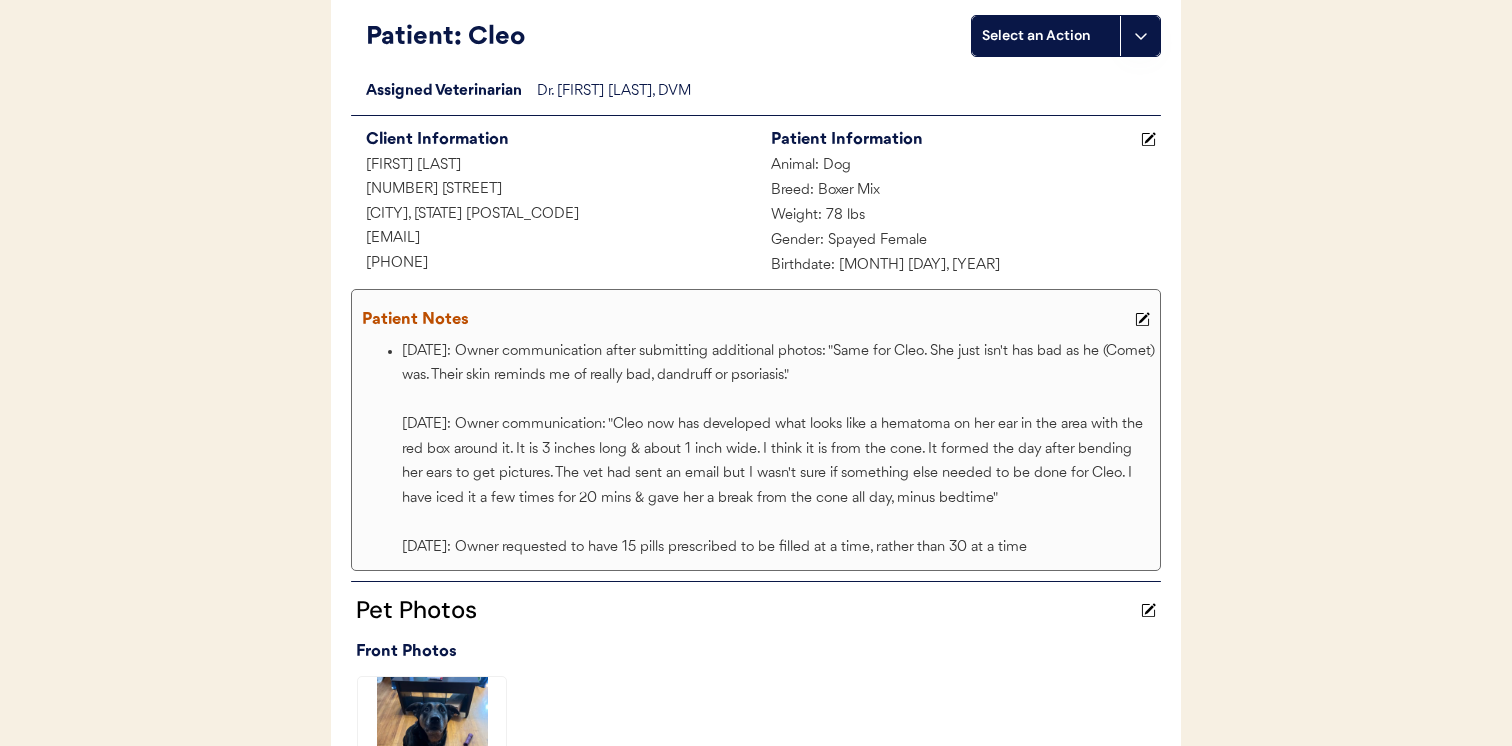 click at bounding box center (1142, 319) 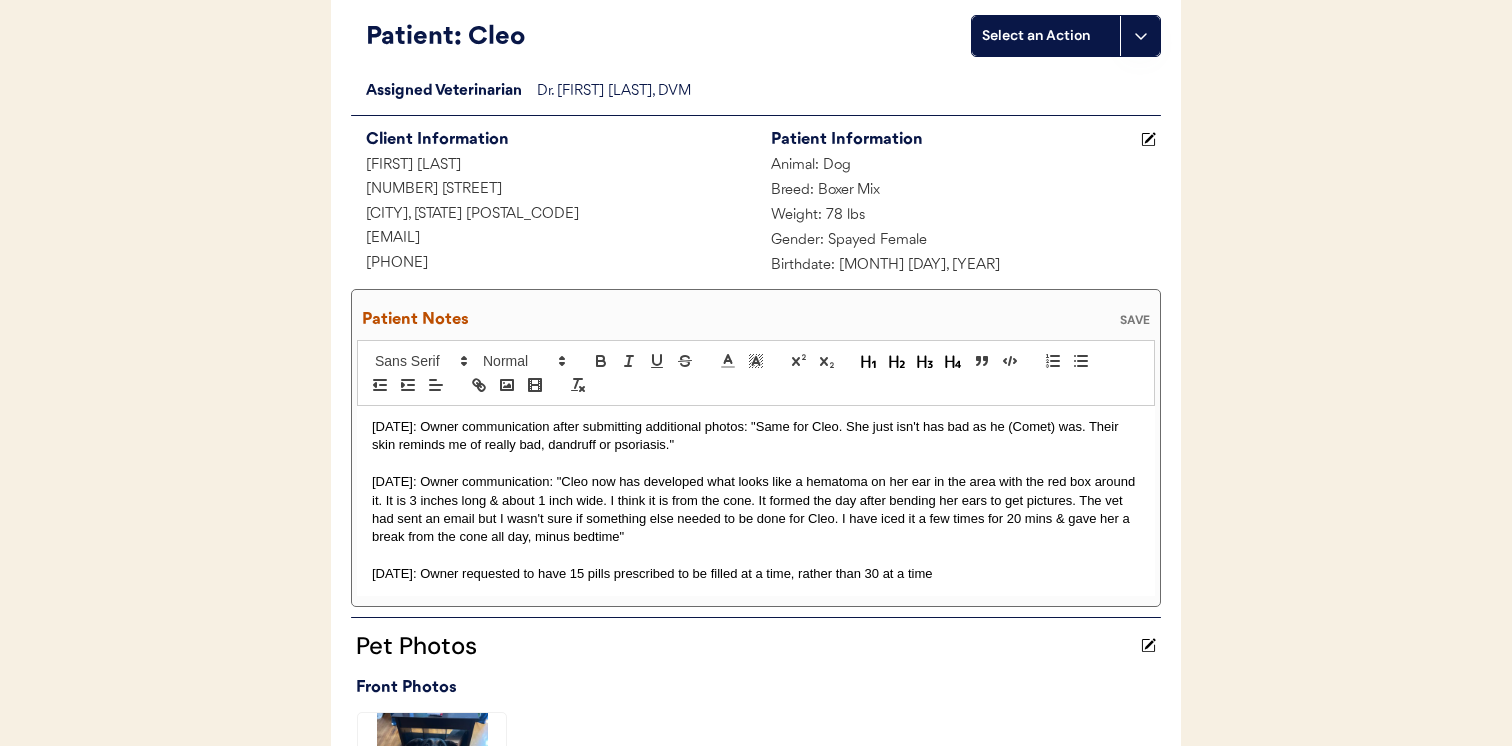 click on "7/7/2025: Owner requested to have 15 pills prescribed to be filled at a time, rather than 30 at a time" at bounding box center [756, 574] 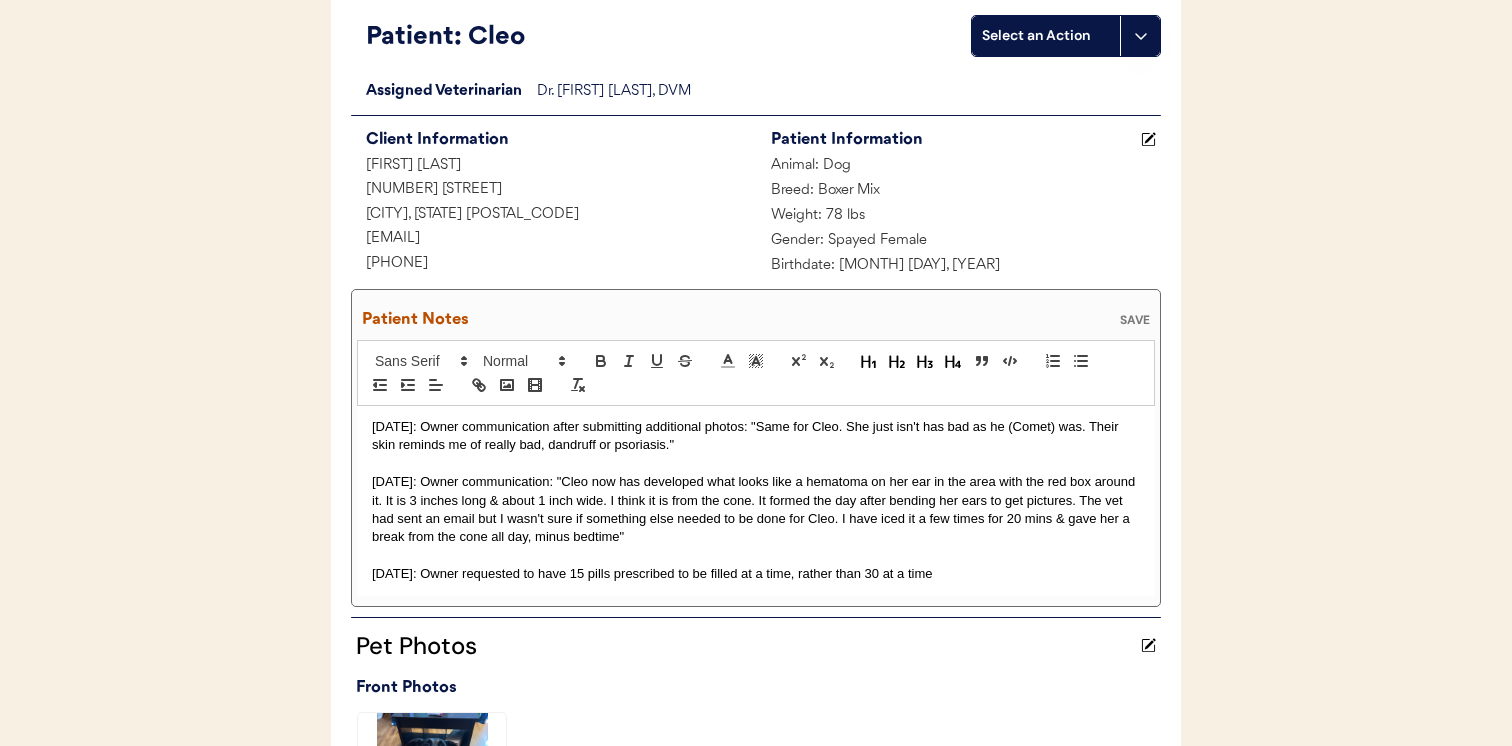 click on "7/7/2025: Owner communication: "Cleo now has developed what looks like a hematoma on her ear in the area with the red box around it. It is 3 inches long & about 1 inch wide. I think it is from the cone. It formed the day after bending her ears to get pictures. The vet had sent an email but I wasn't sure if something else needed to be done for Cleo. I have iced it a few times for 20 mins & gave her a break from the cone all day, minus bedtime"" at bounding box center [756, 510] 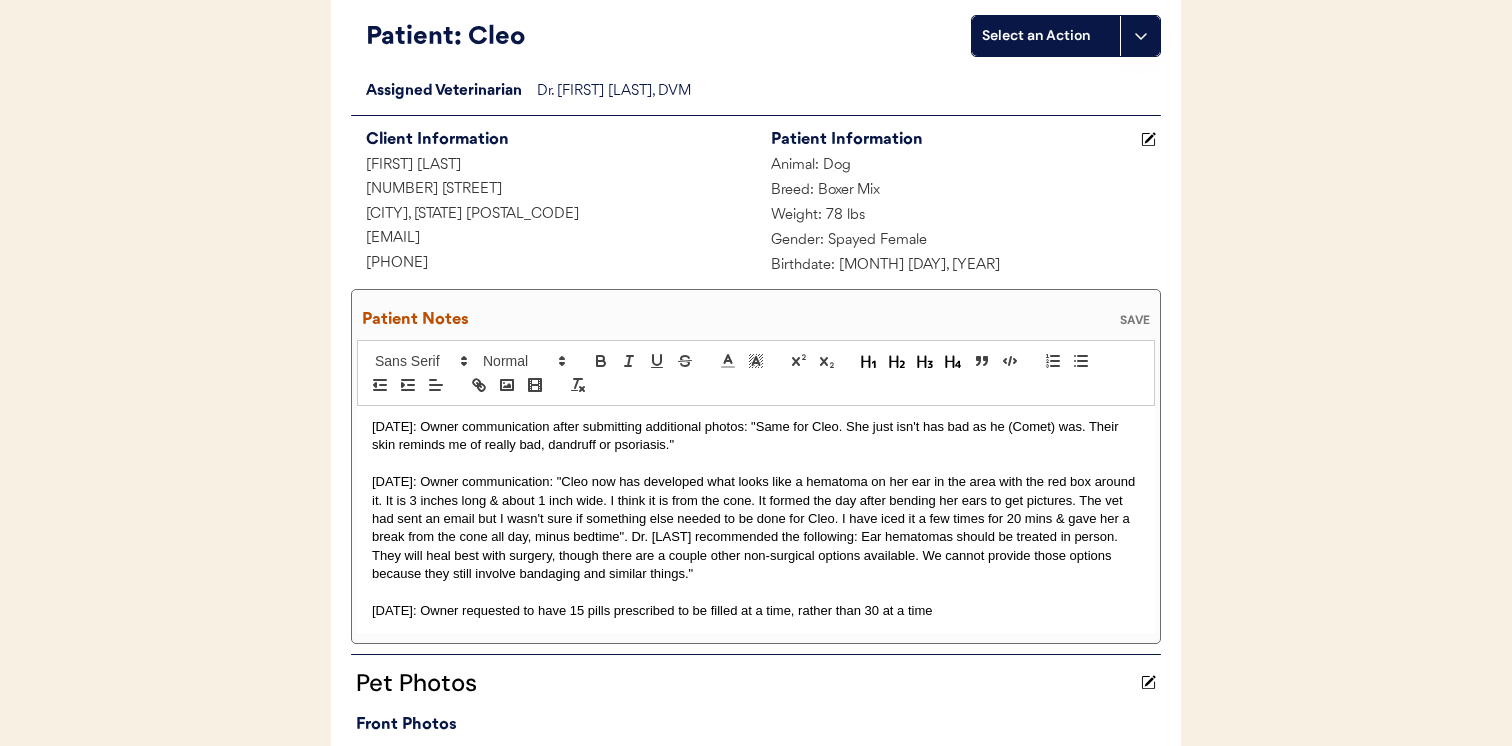 click on "7/7/2025: Owner communication: "Cleo now has developed what looks like a hematoma on her ear in the area with the red box around it. It is 3 inches long & about 1 inch wide. I think it is from the cone. It formed the day after bending her ears to get pictures. The vet had sent an email but I wasn't sure if something else needed to be done for Cleo. I have iced it a few times for 20 mins & gave her a break from the cone all day, minus bedtime". Dr. Clanin recommended the following: Ear hematomas should be treated in person. They will heal best with surgery, though there are a couple other non-surgical options available. We cannot provide those options because they still involve bandaging and similar things."" at bounding box center [756, 528] 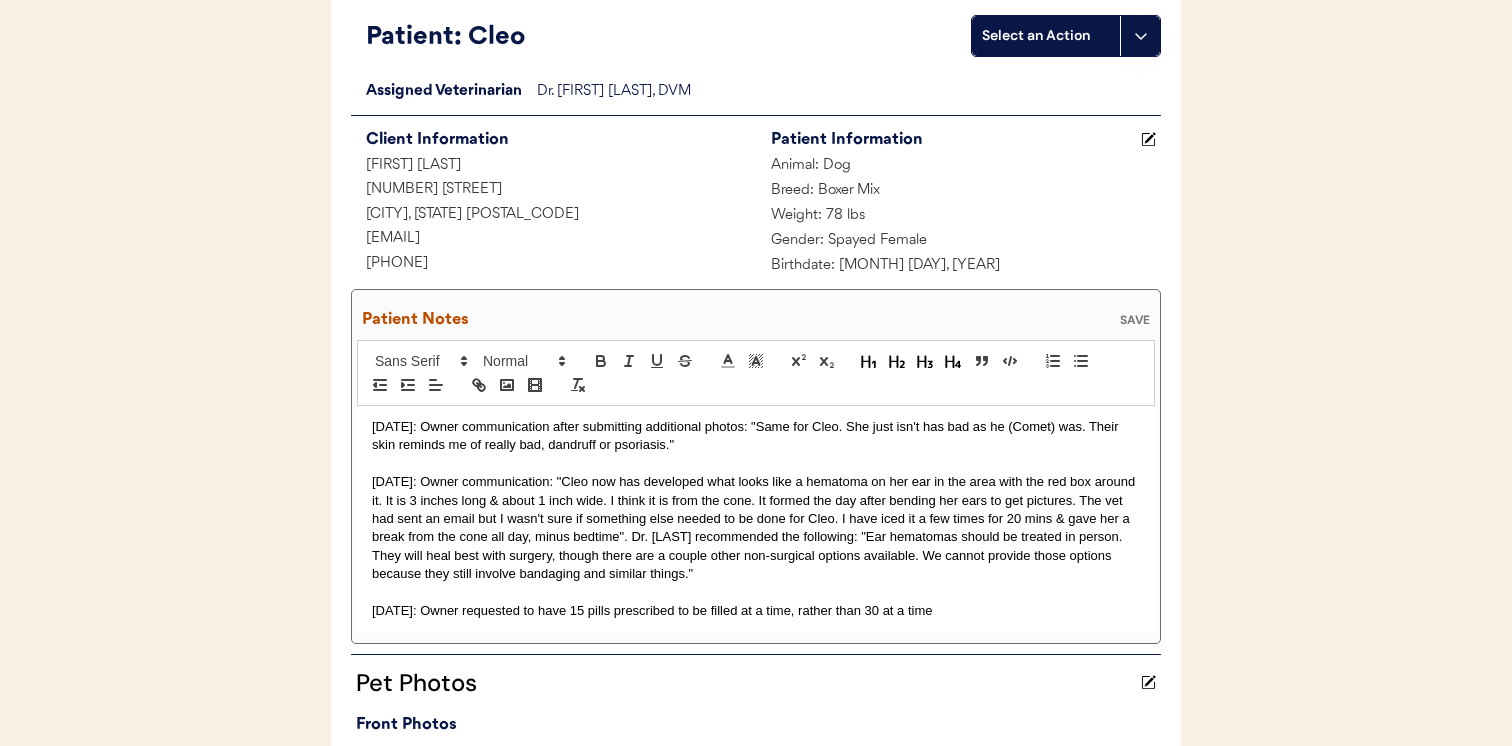 click on "7/7/2025: Owner communication: "Cleo now has developed what looks like a hematoma on her ear in the area with the red box around it. It is 3 inches long & about 1 inch wide. I think it is from the cone. It formed the day after bending her ears to get pictures. The vet had sent an email but I wasn't sure if something else needed to be done for Cleo. I have iced it a few times for 20 mins & gave her a break from the cone all day, minus bedtime". Dr. Clanin recommended the following: "Ear hematomas should be treated in person. They will heal best with surgery, though there are a couple other non-surgical options available. We cannot provide those options because they still involve bandaging and similar things."" at bounding box center [756, 528] 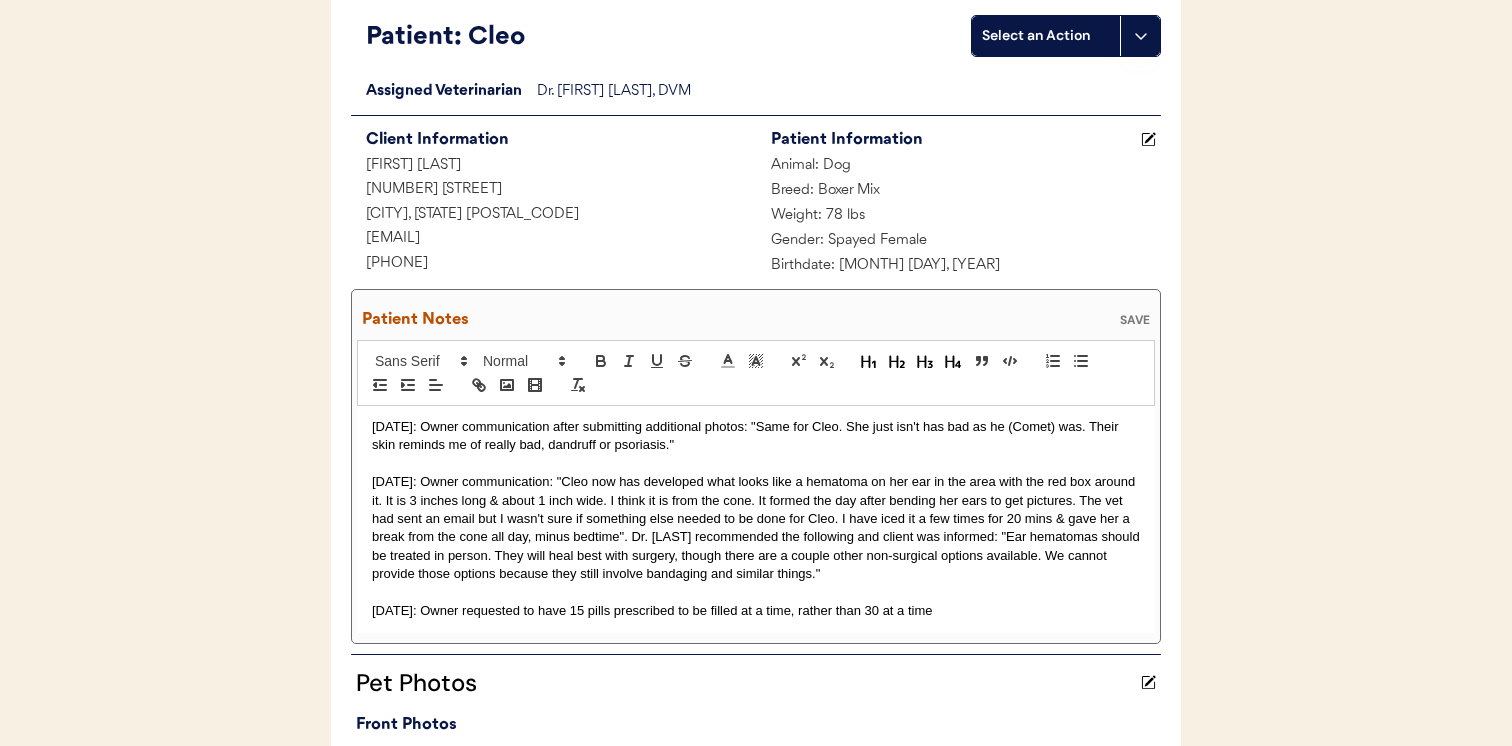 click on "SAVE" at bounding box center [1135, 320] 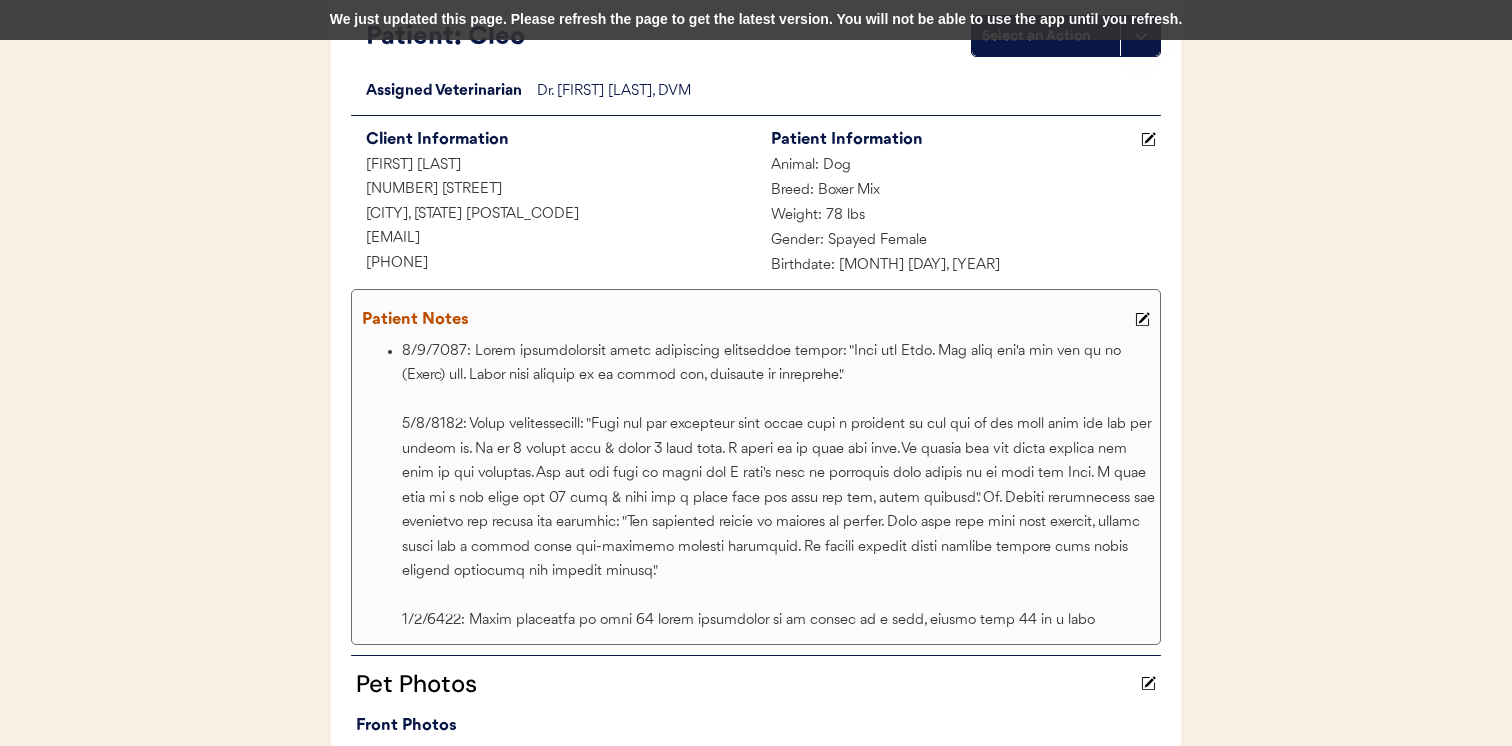 click at bounding box center (1142, 319) 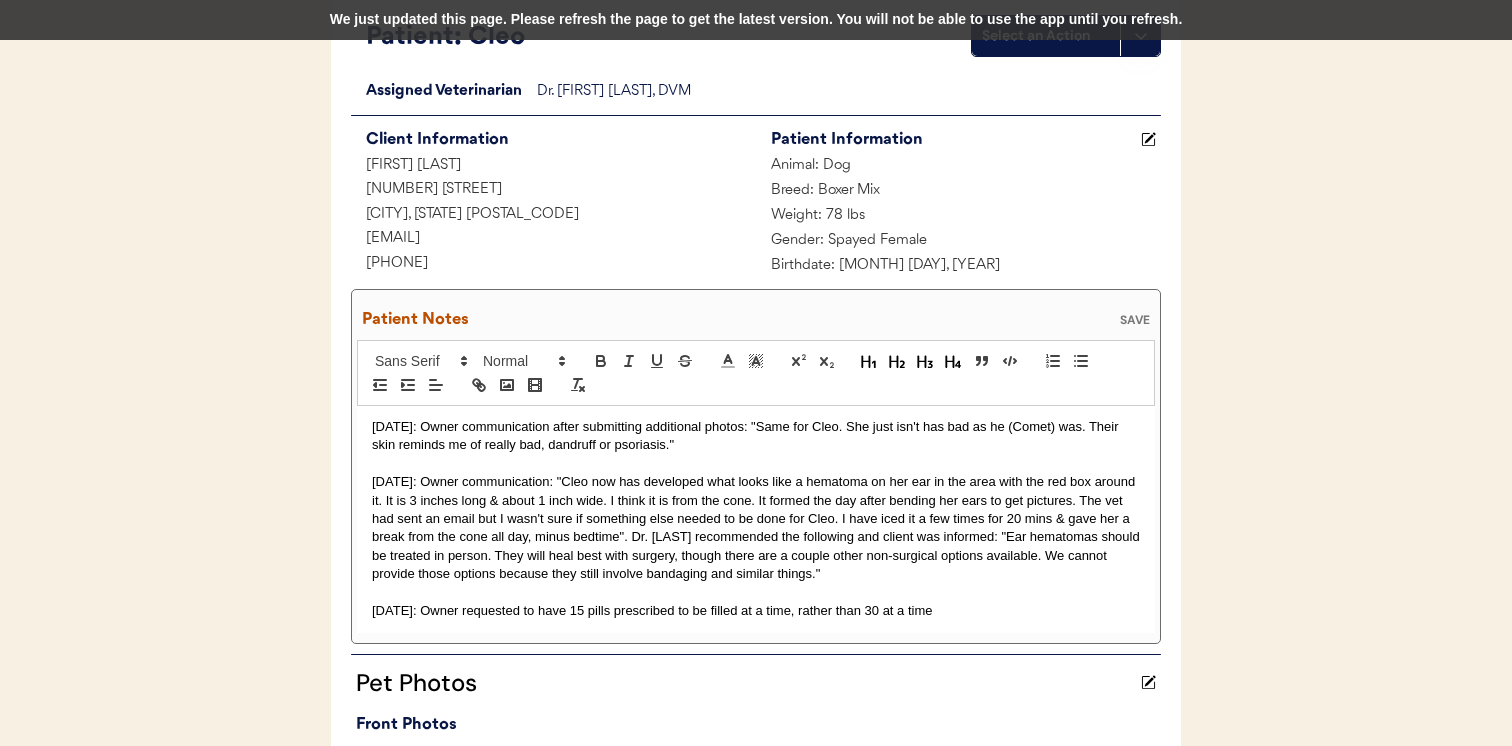 click on "7/7/2025: Owner requested to have 15 pills prescribed to be filled at a time, rather than 30 at a time" at bounding box center (756, 611) 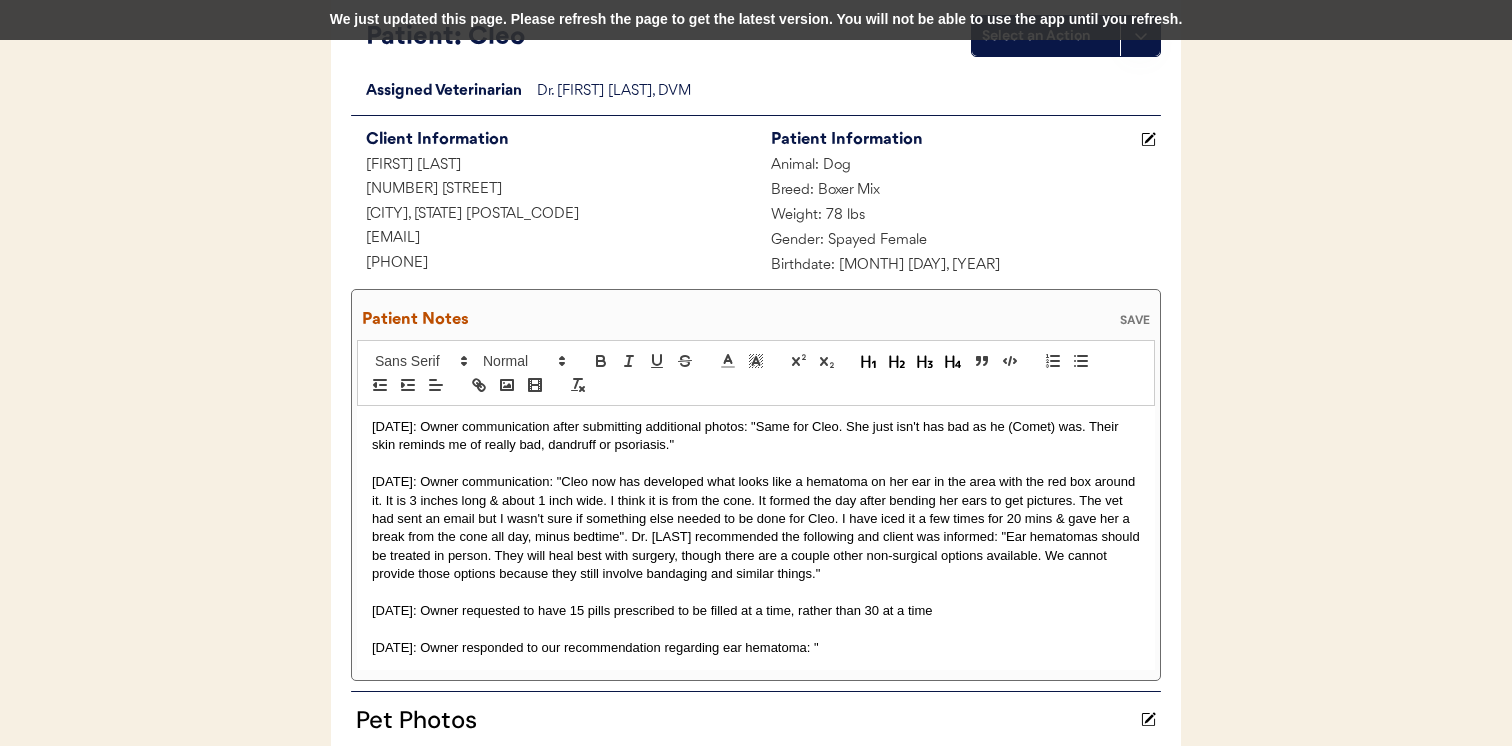 scroll, scrollTop: 0, scrollLeft: 0, axis: both 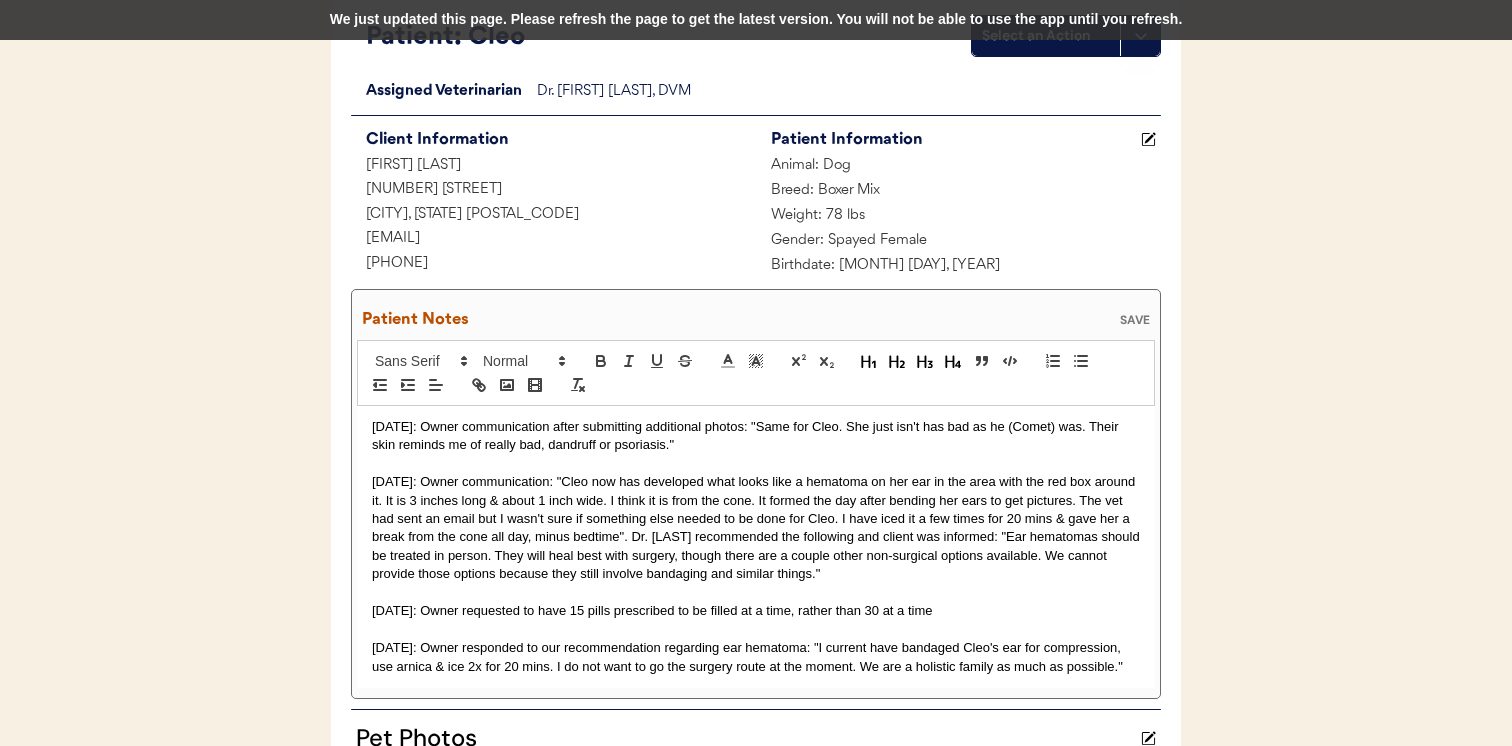 click on "Patient Notes SAVE" at bounding box center [756, 320] 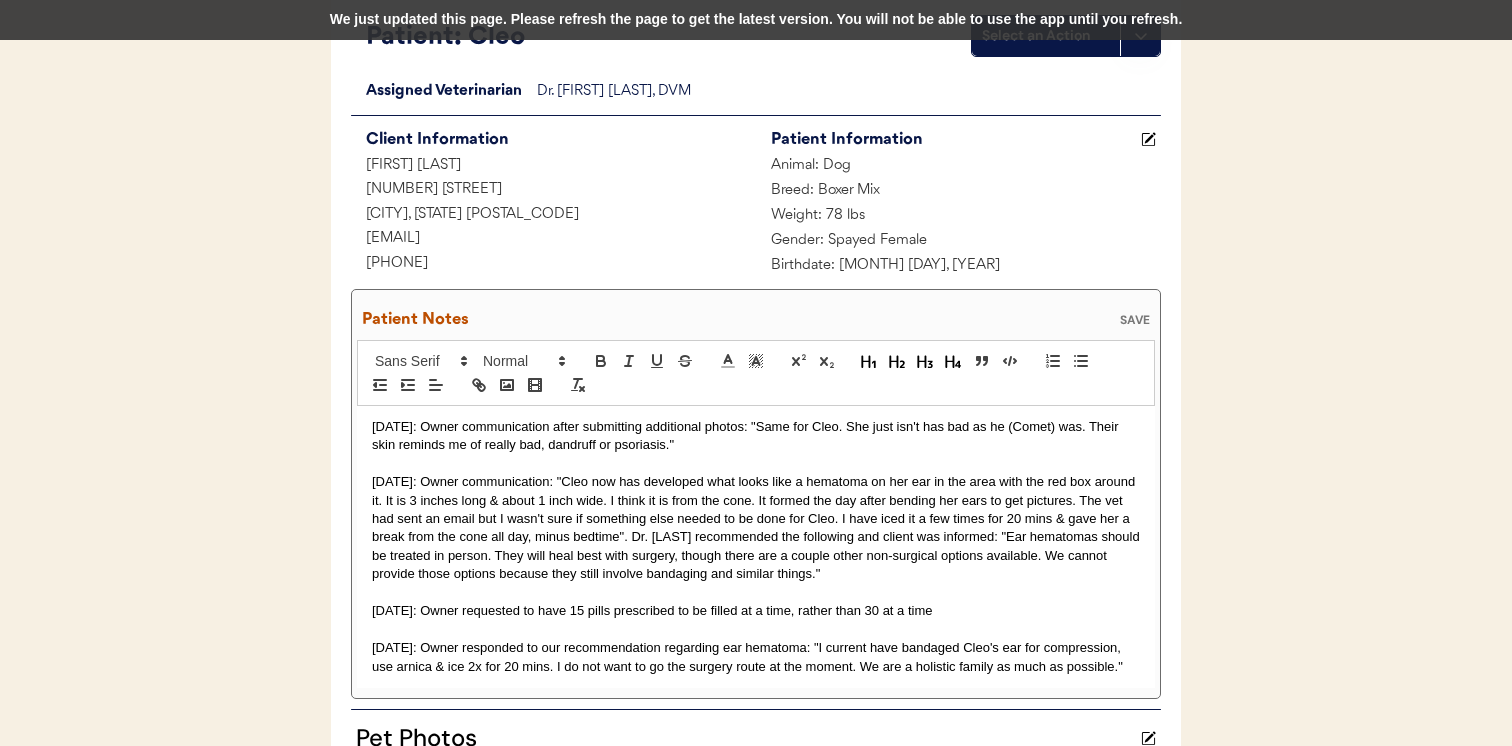 click on "SAVE" at bounding box center [1135, 320] 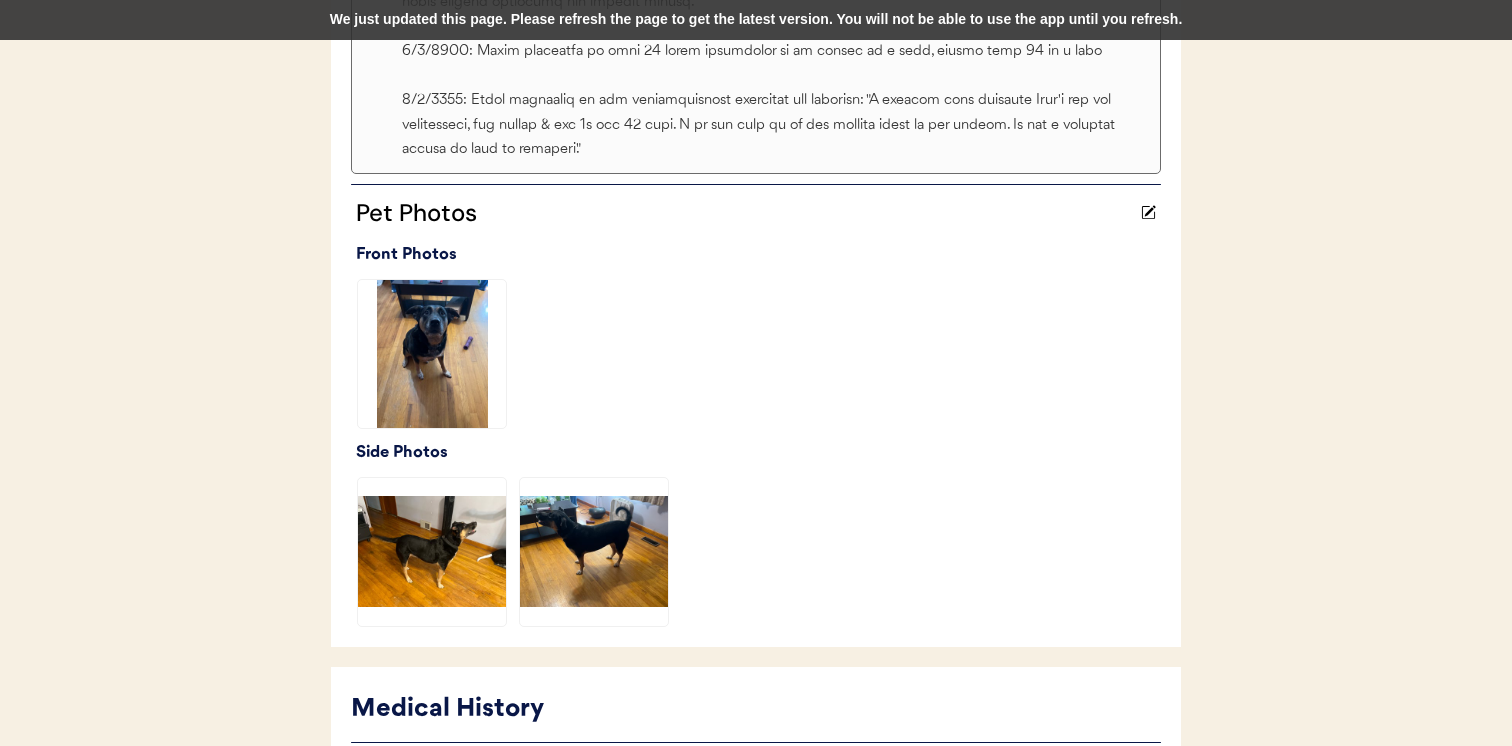 scroll, scrollTop: 755, scrollLeft: 0, axis: vertical 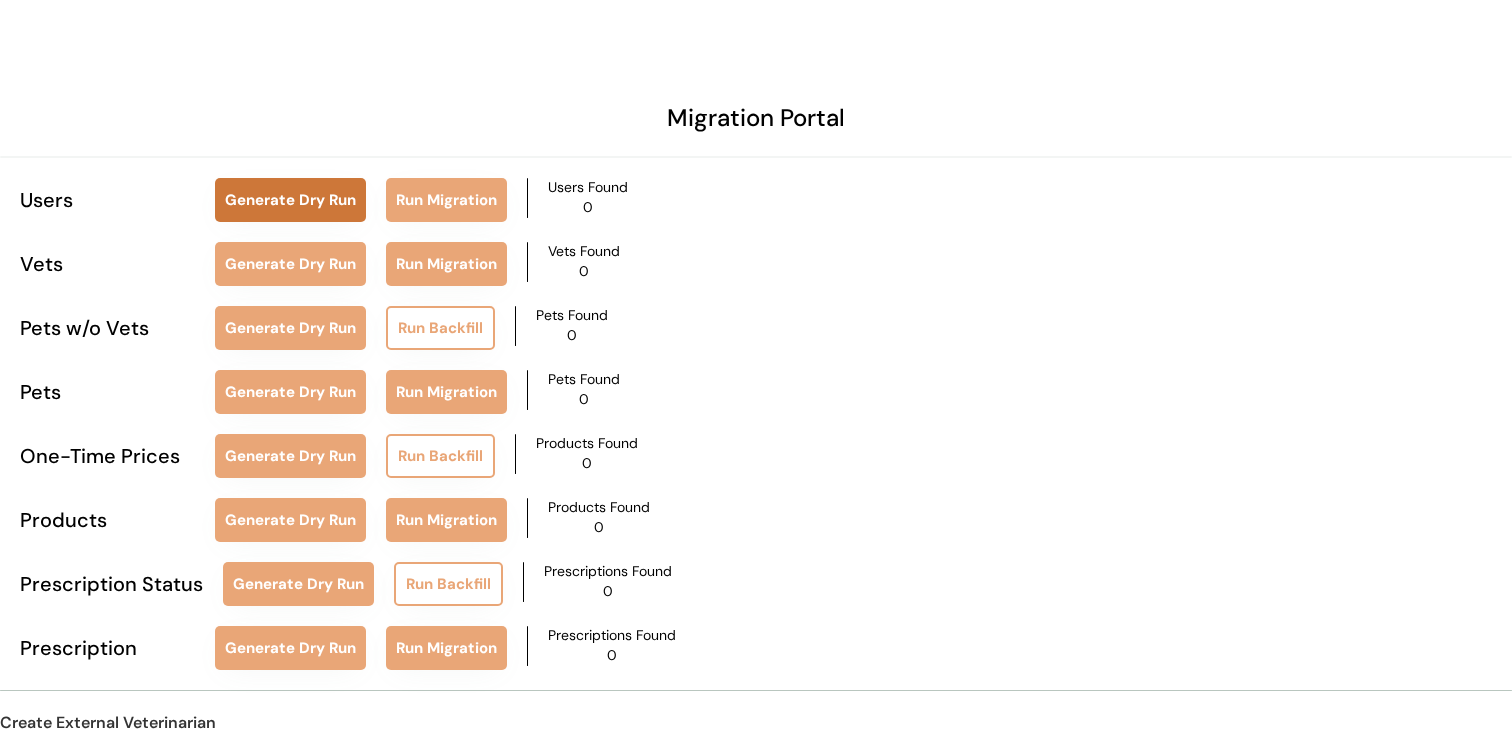 click on "Generate Dry Run" at bounding box center (290, 200) 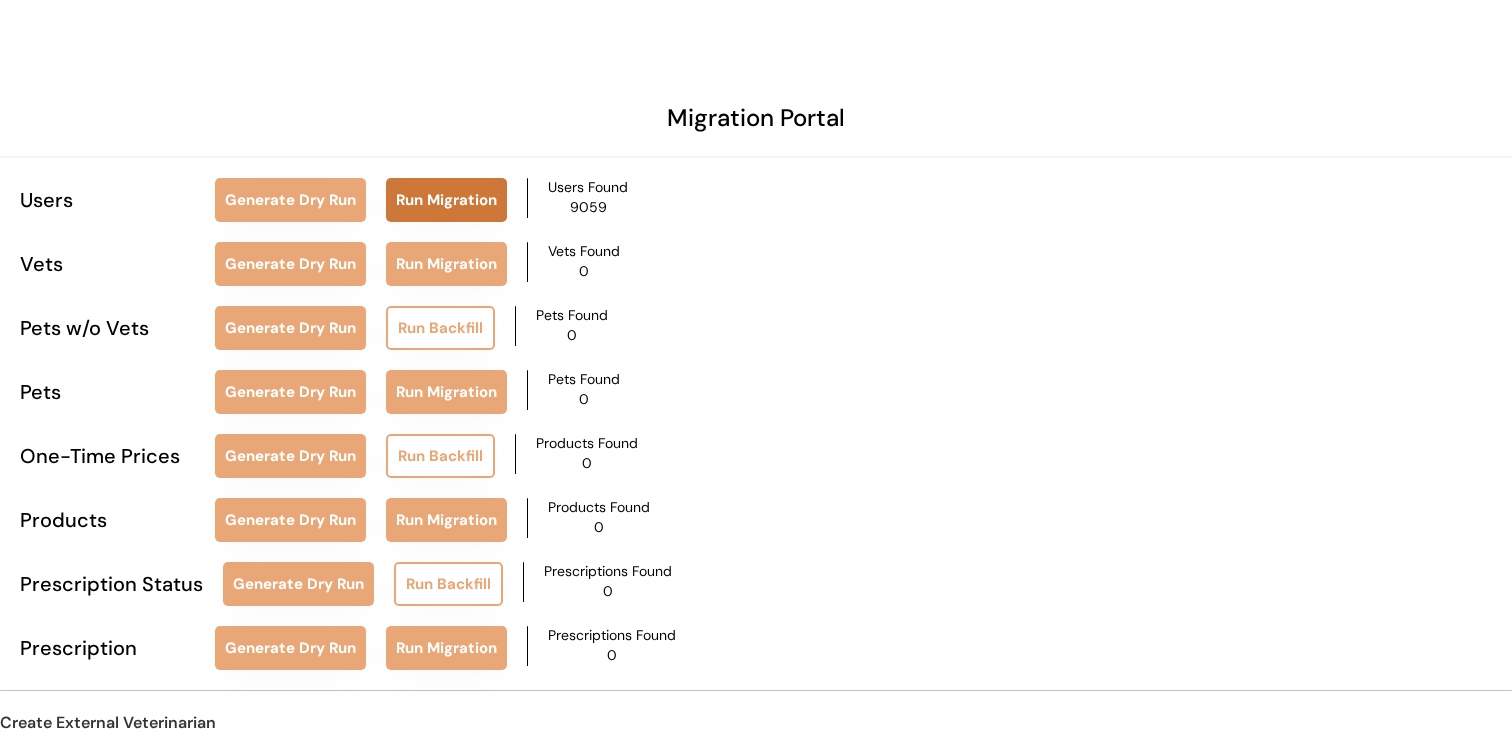 click on "Run Migration" at bounding box center [446, 200] 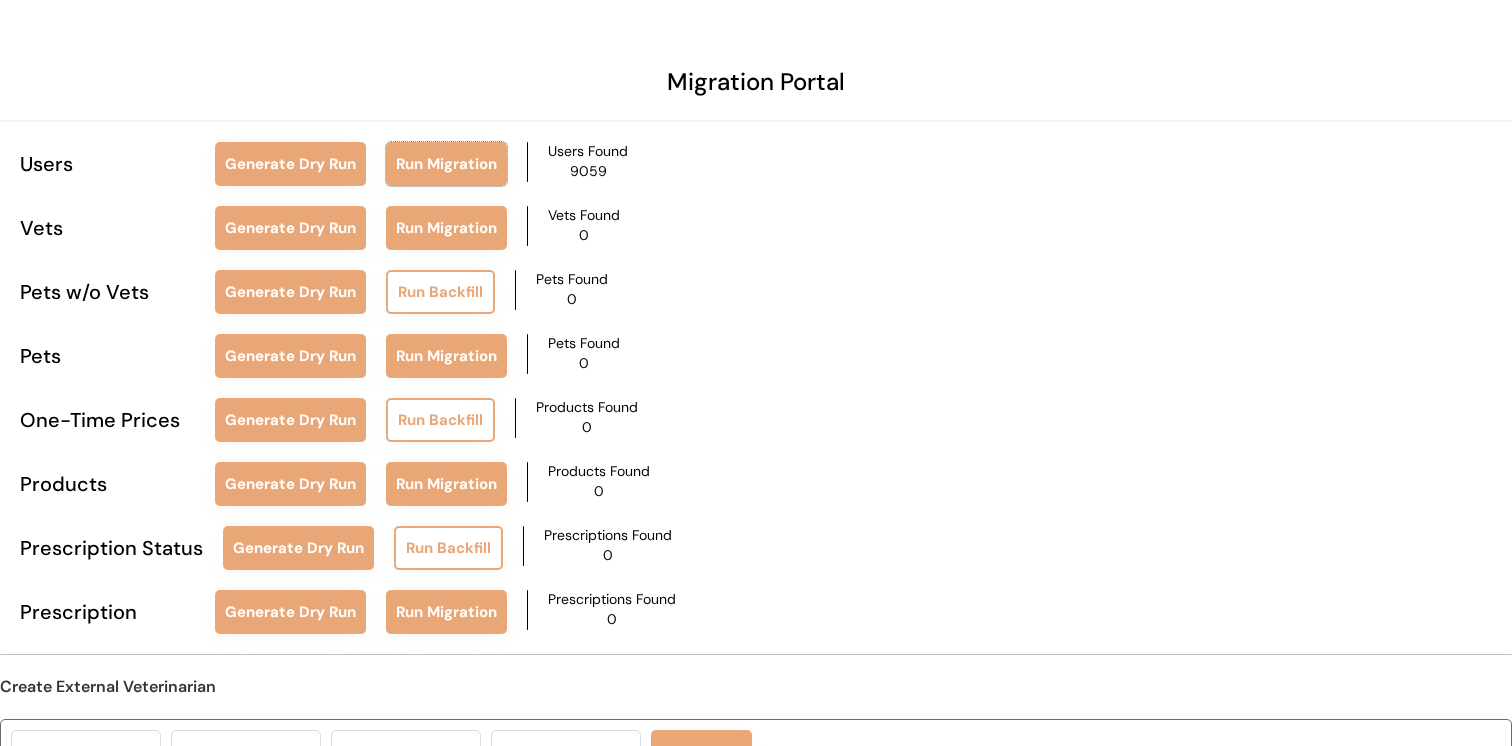 scroll, scrollTop: 79, scrollLeft: 0, axis: vertical 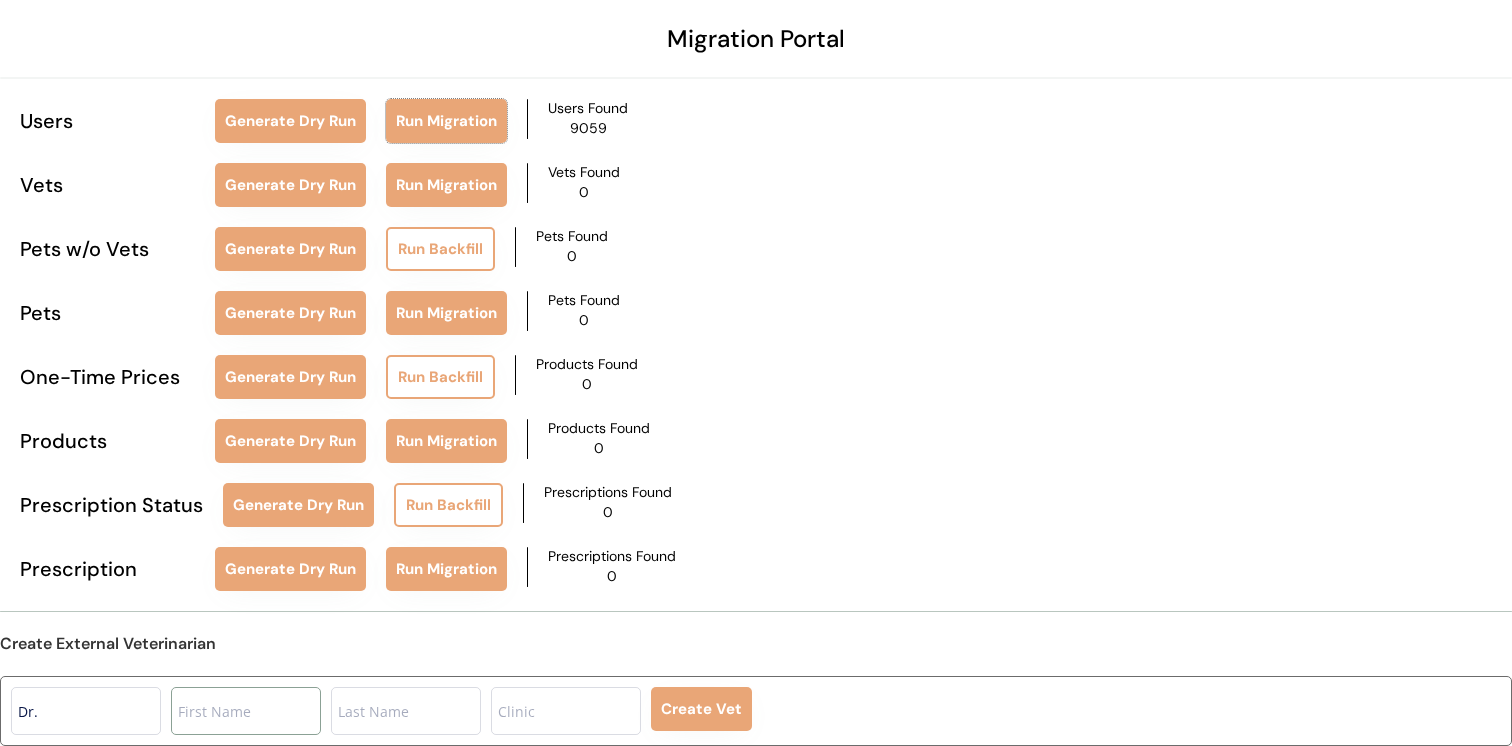 click at bounding box center [246, 711] 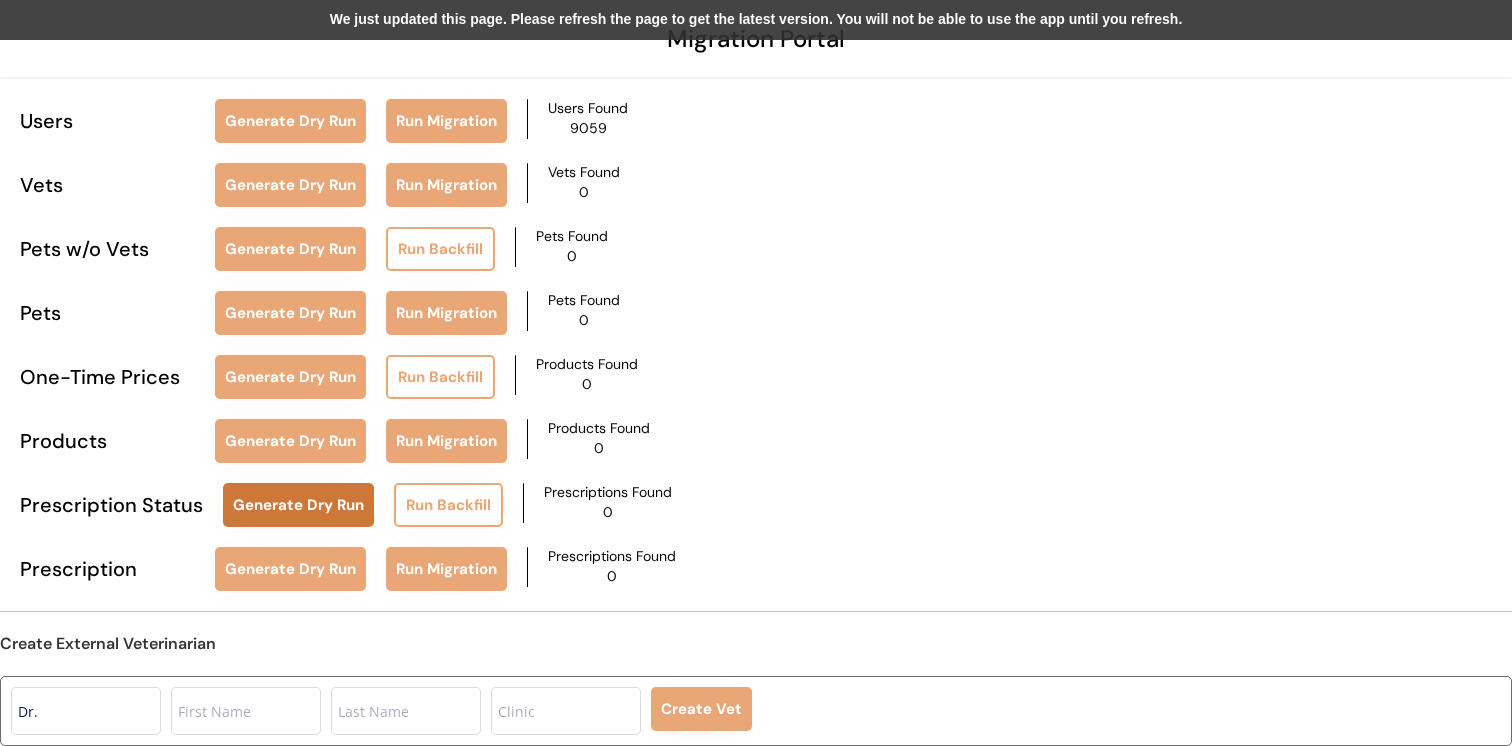 scroll, scrollTop: 0, scrollLeft: 0, axis: both 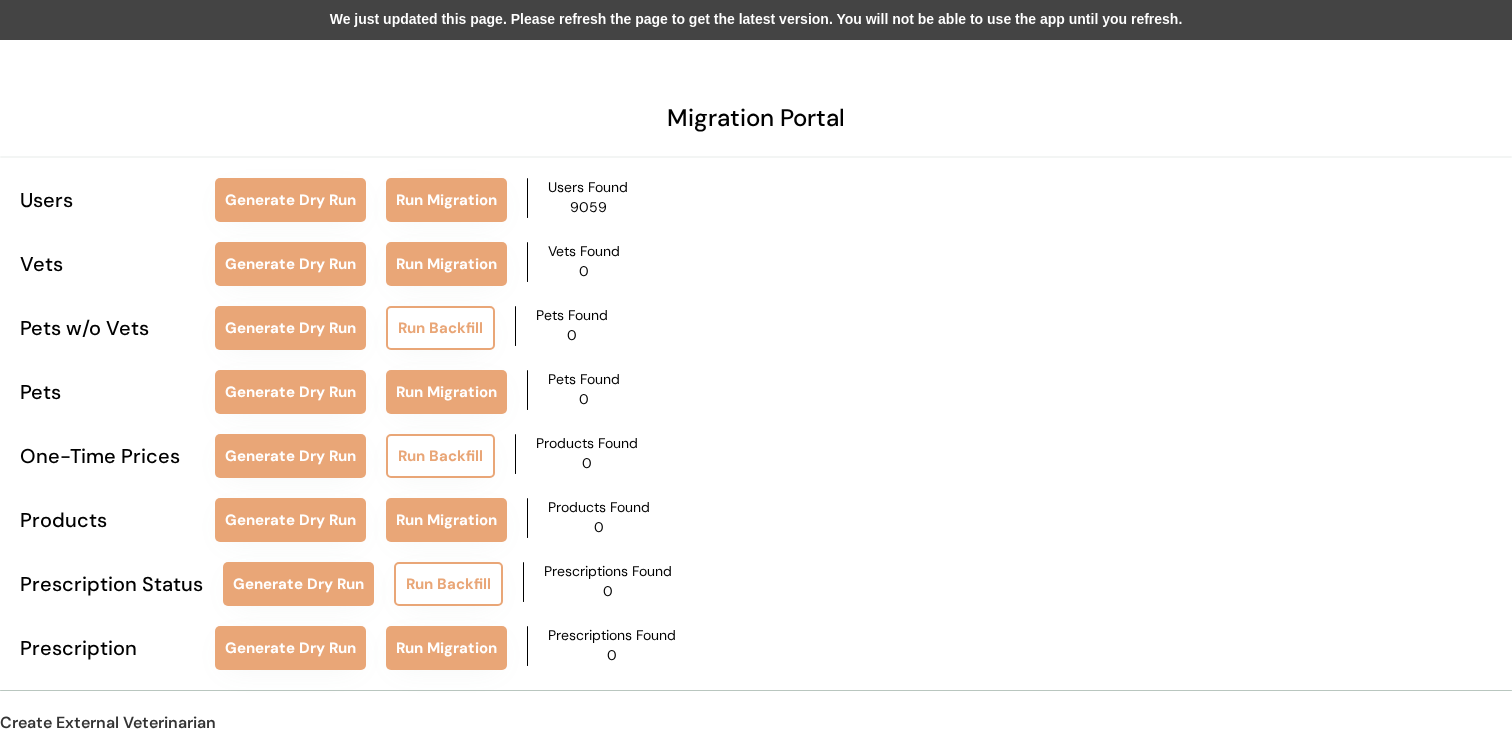 click on "We just updated this page.  Please refresh the page to get the latest version. You will not be able to use the app until you refresh." at bounding box center [756, 20] 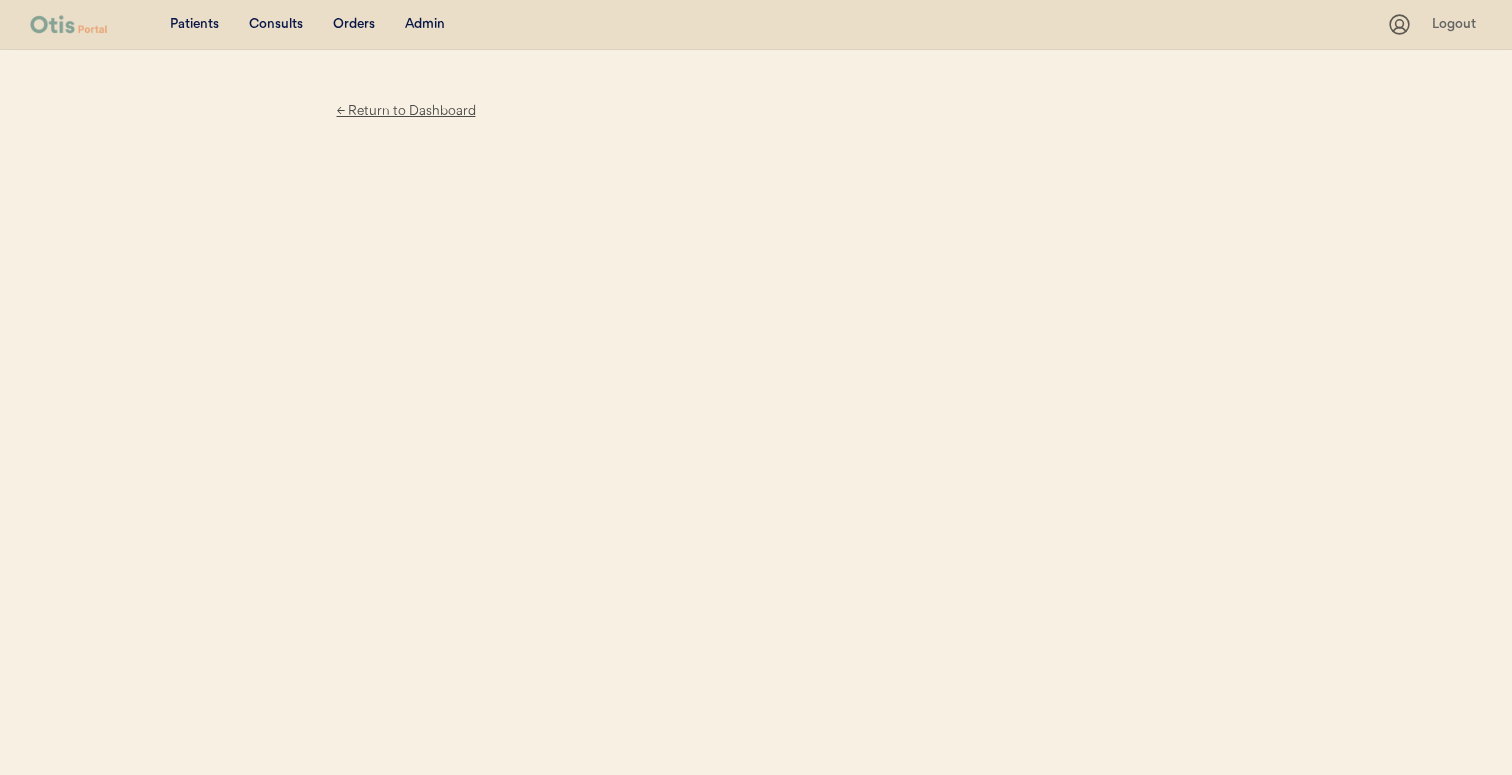scroll, scrollTop: 0, scrollLeft: 0, axis: both 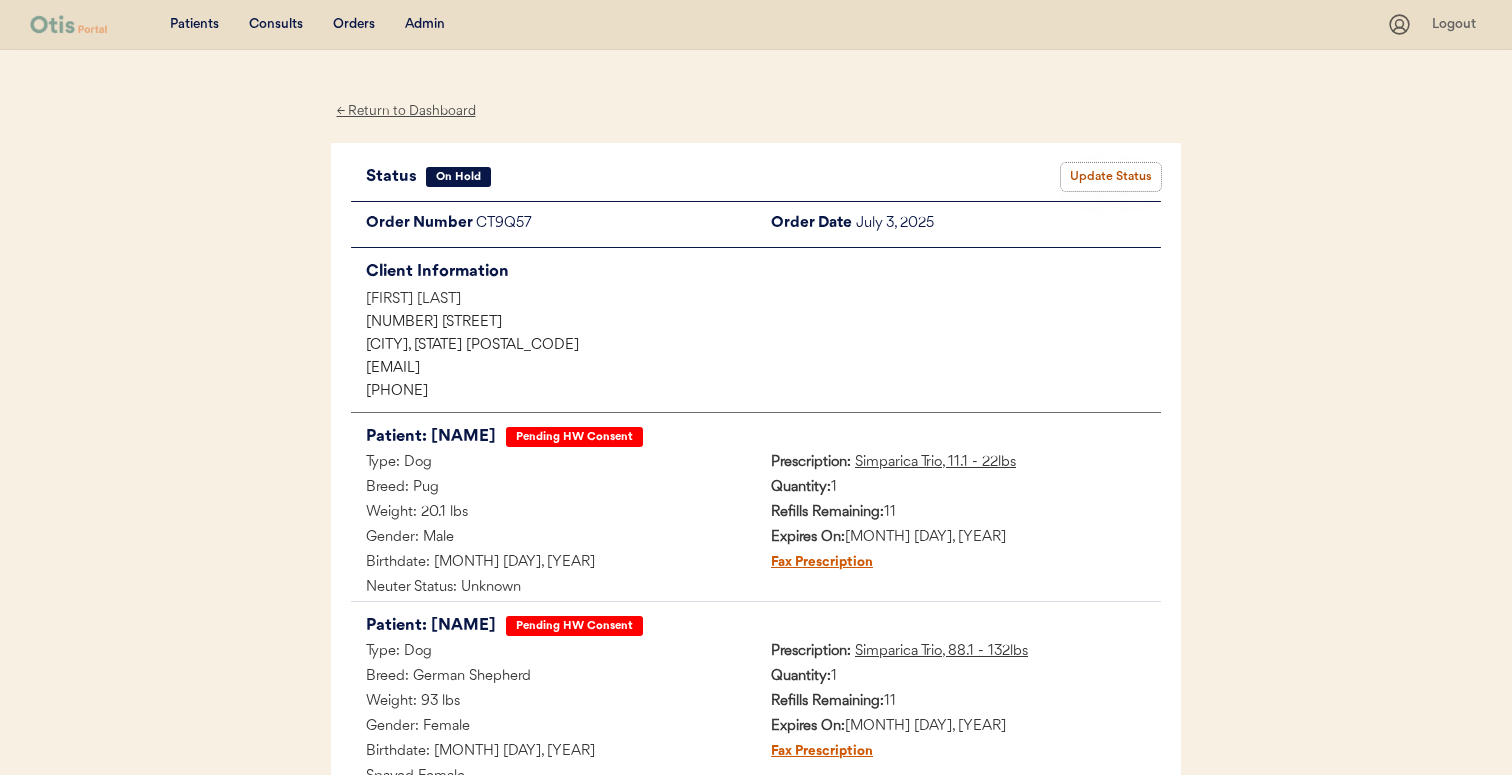 click on "Update Status" at bounding box center [1111, 177] 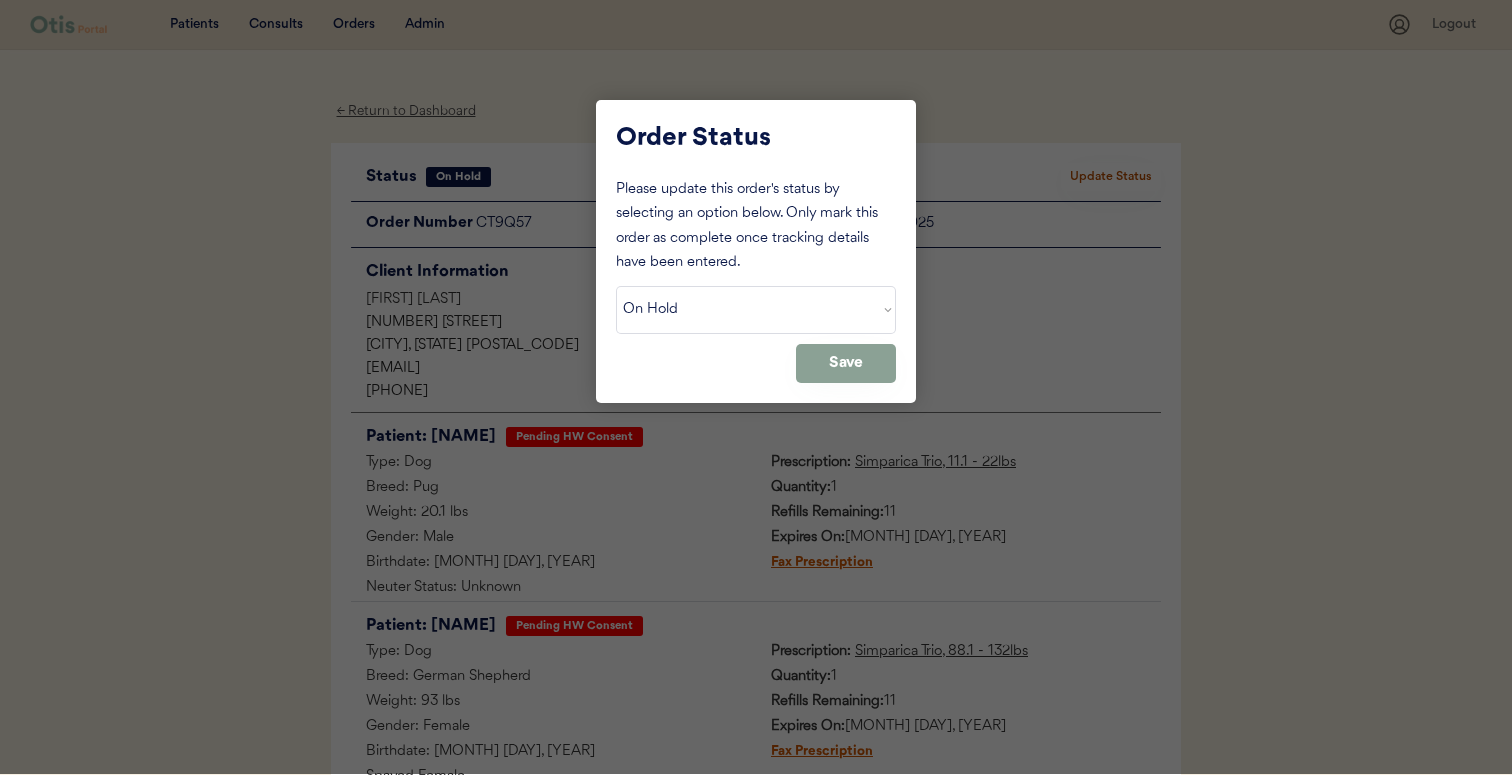 click on "Status On Hold New In Progress Complete Pending HW Consent Cancelled" at bounding box center (756, 310) 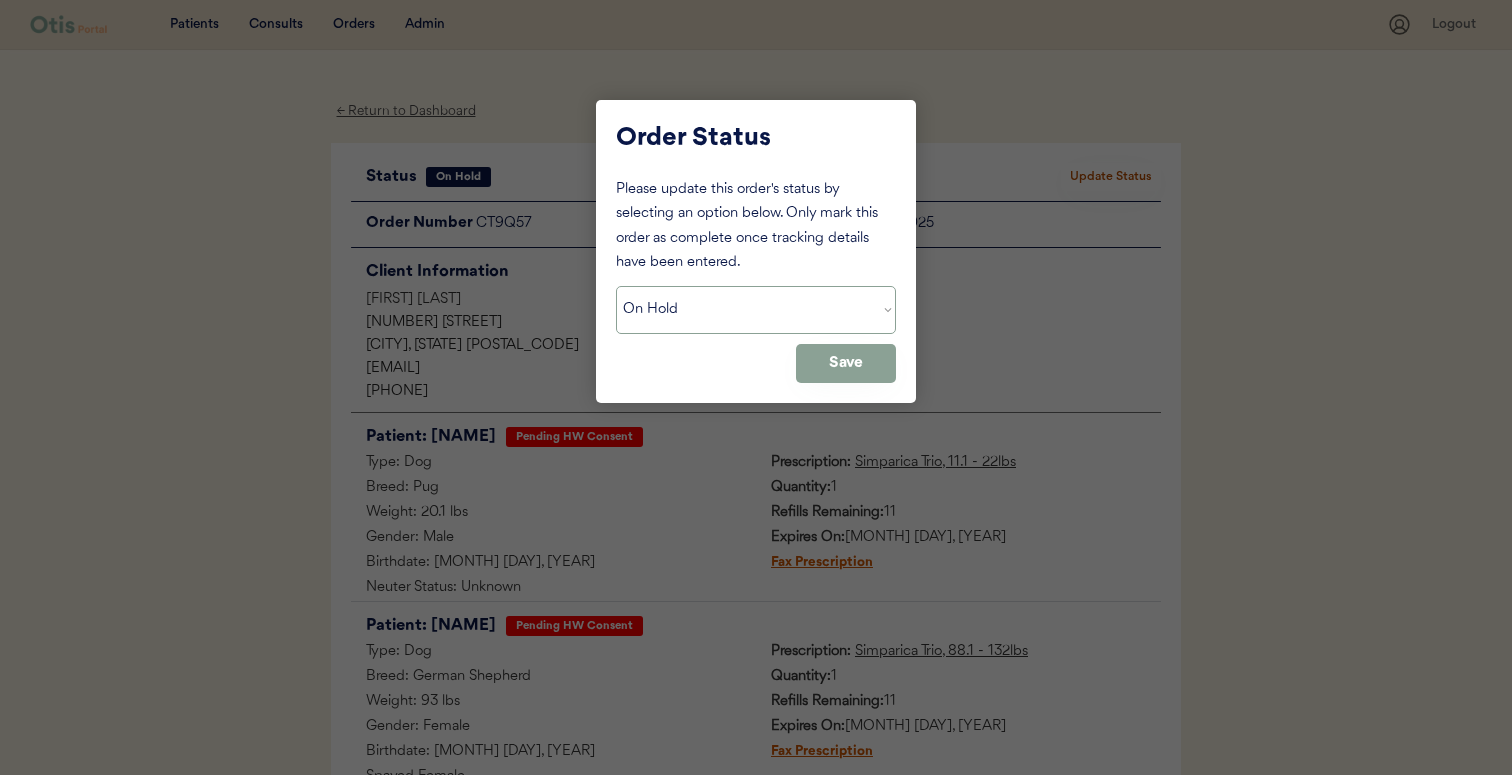 select on ""new"" 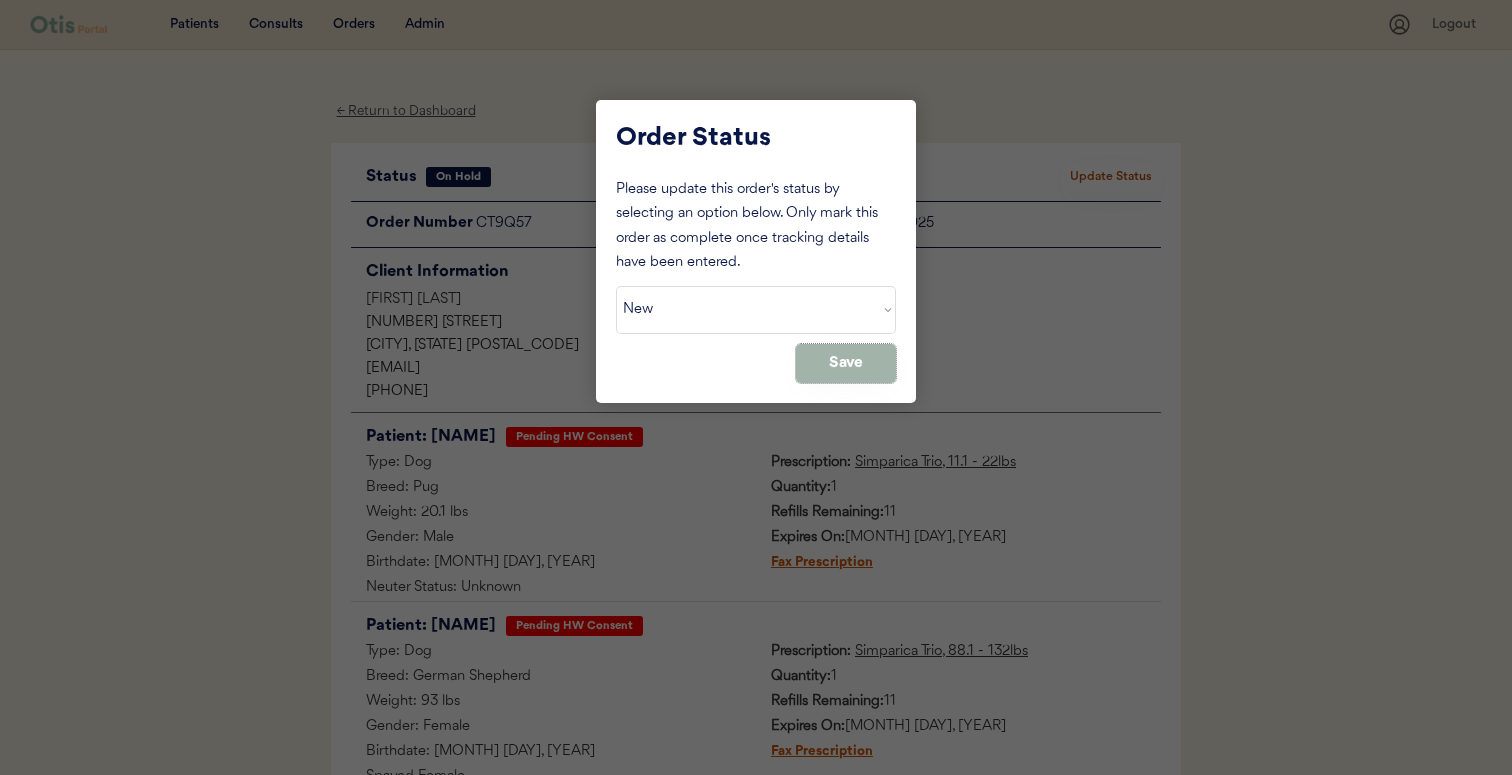 click on "Save" at bounding box center [846, 363] 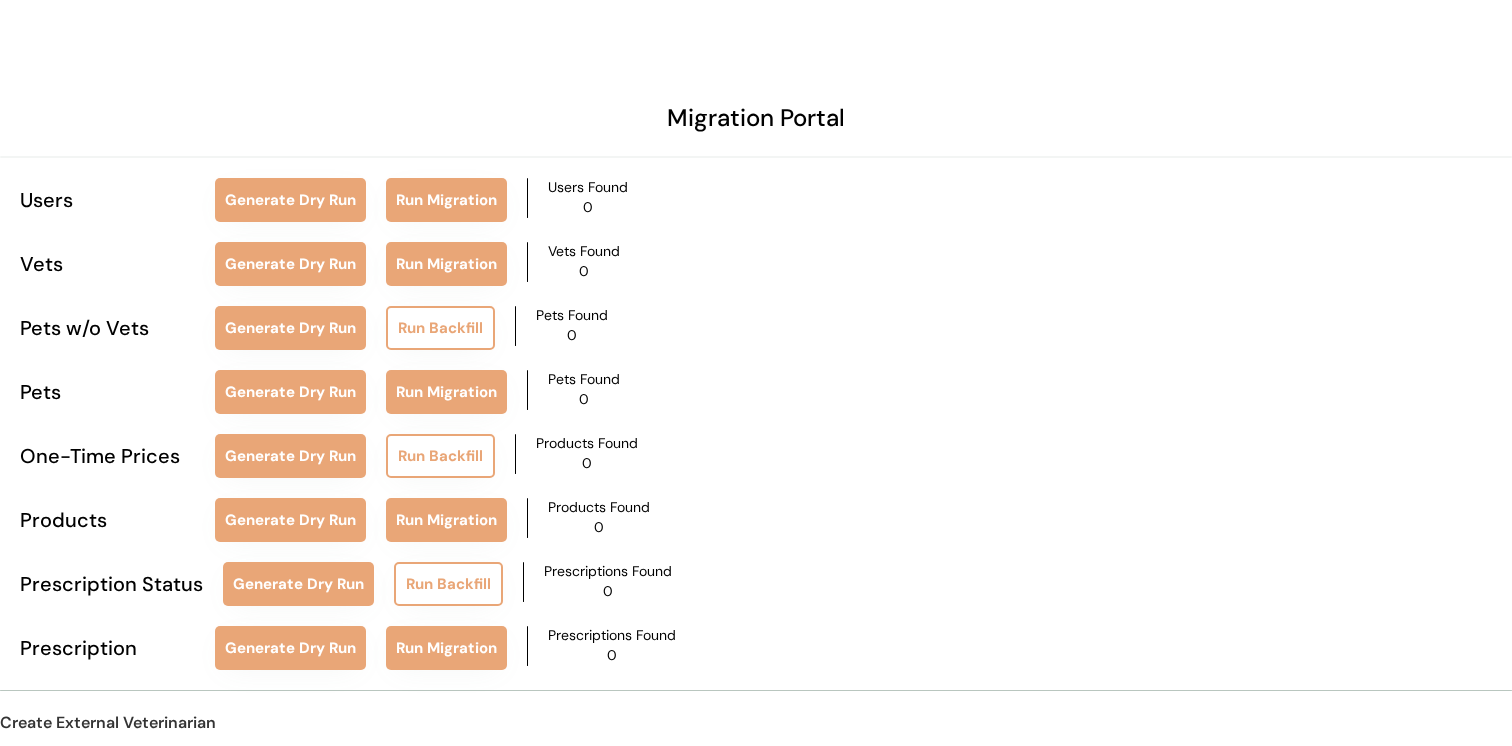 scroll, scrollTop: 0, scrollLeft: 0, axis: both 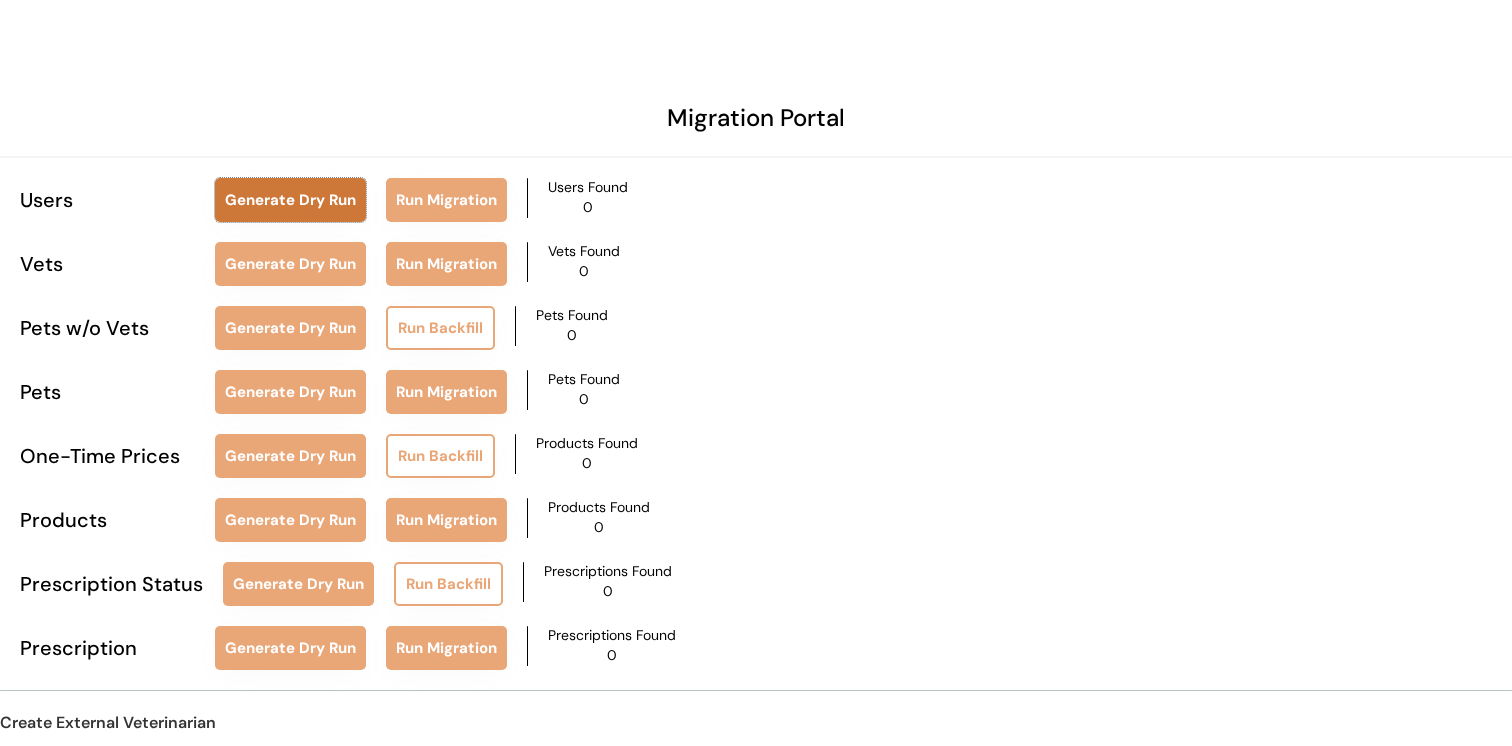 click on "Generate Dry Run" at bounding box center (290, 200) 